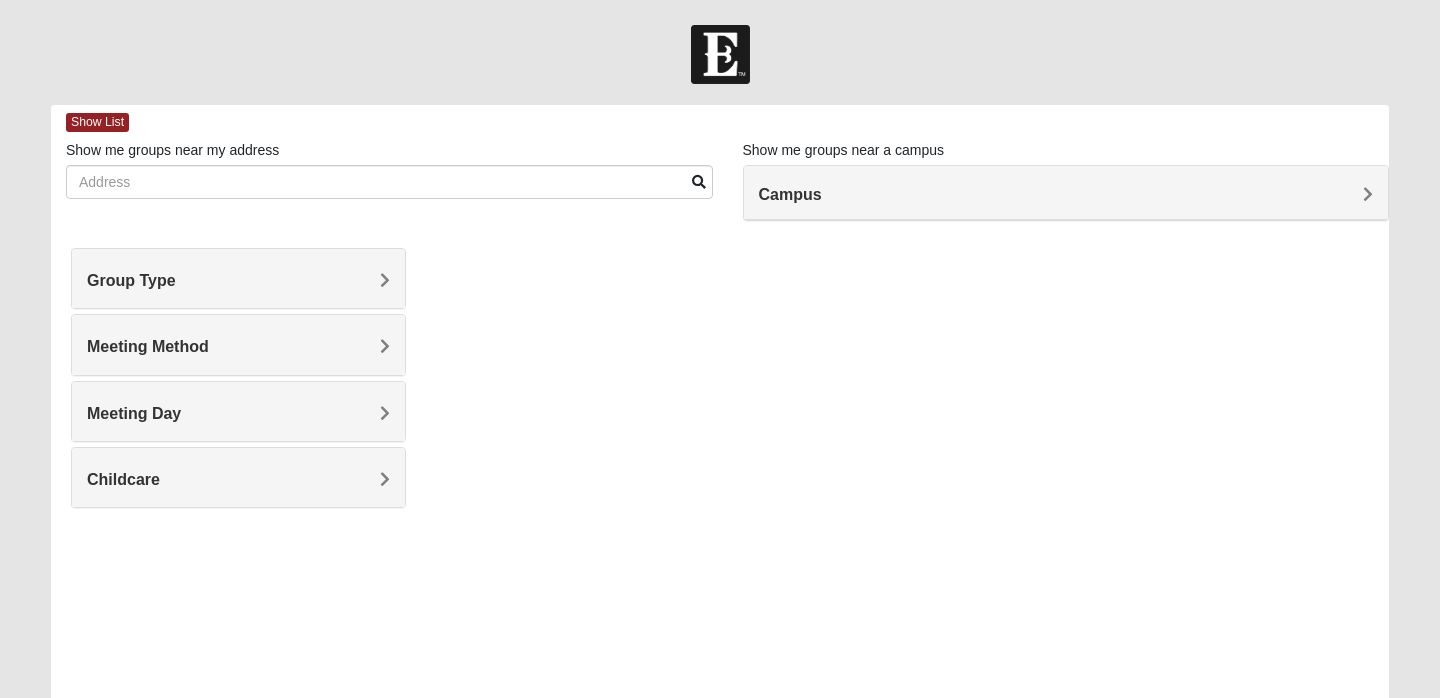 scroll, scrollTop: 0, scrollLeft: 0, axis: both 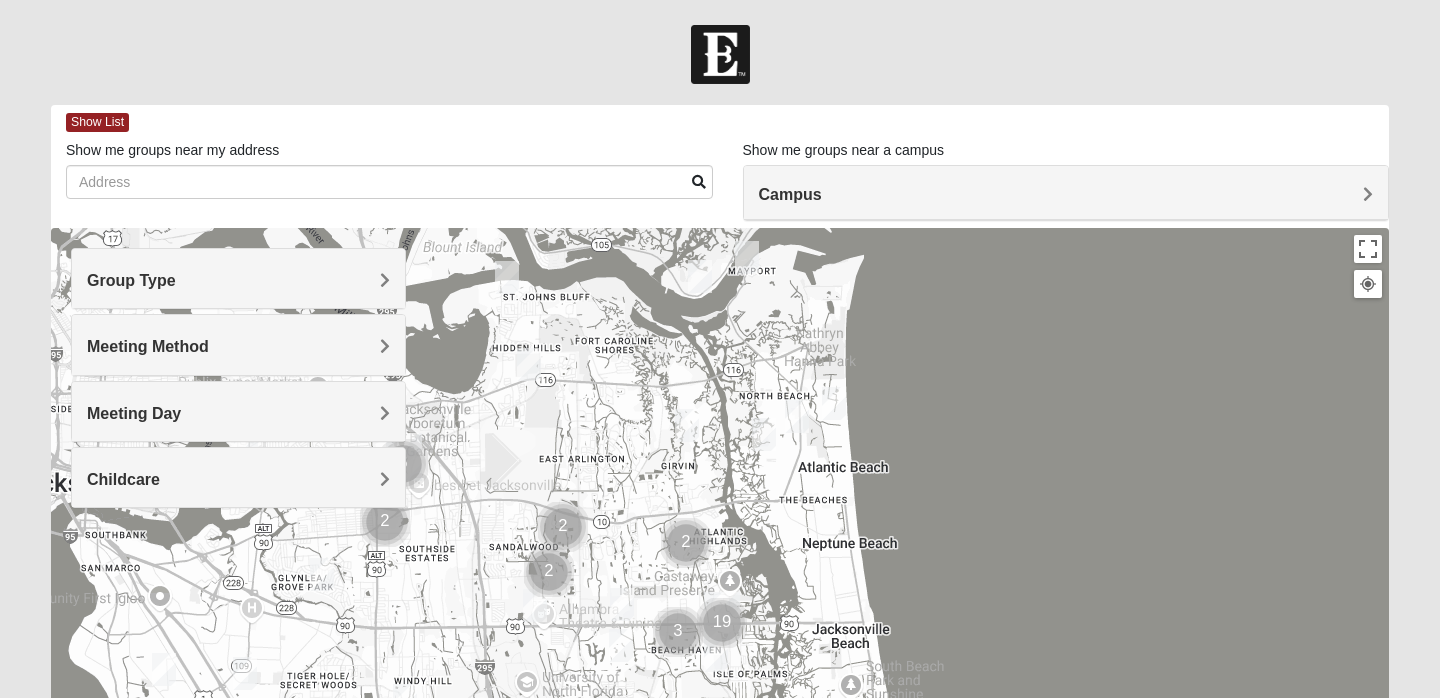 click on "Meeting Day" at bounding box center [238, 413] 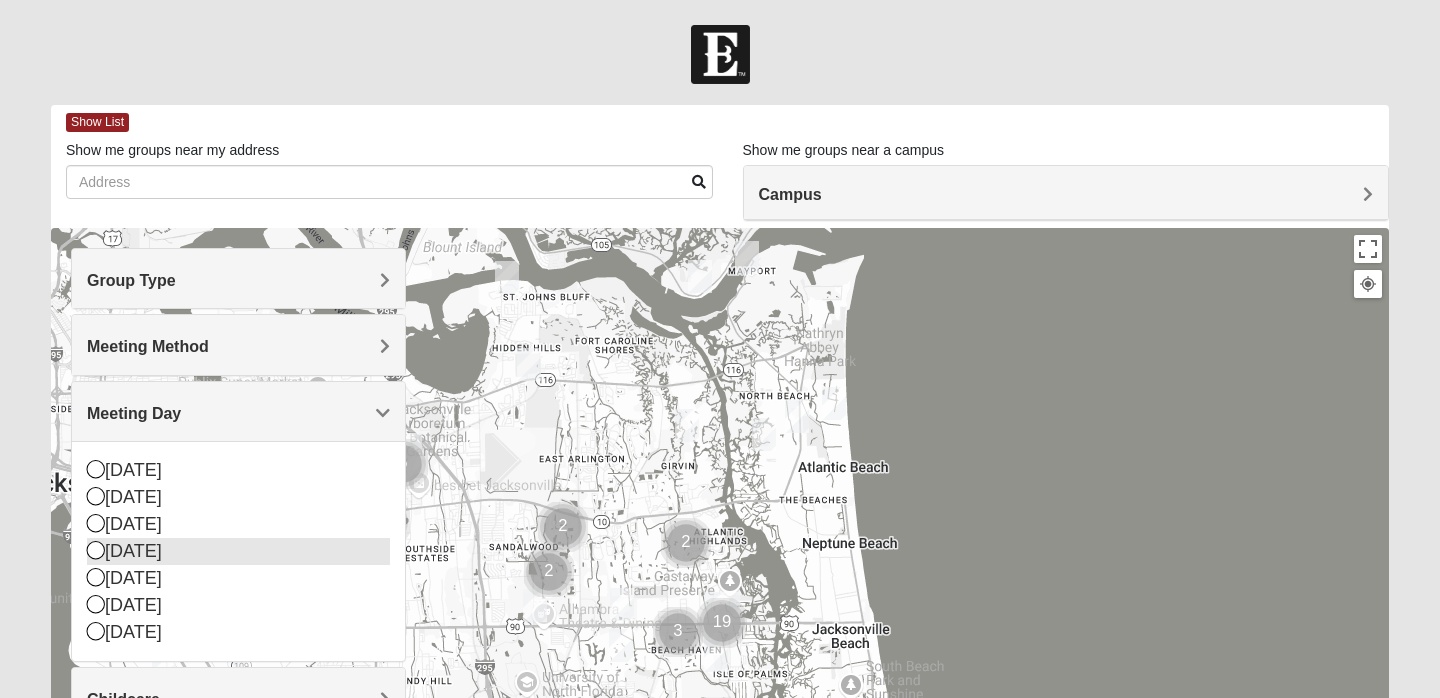 click at bounding box center [96, 550] 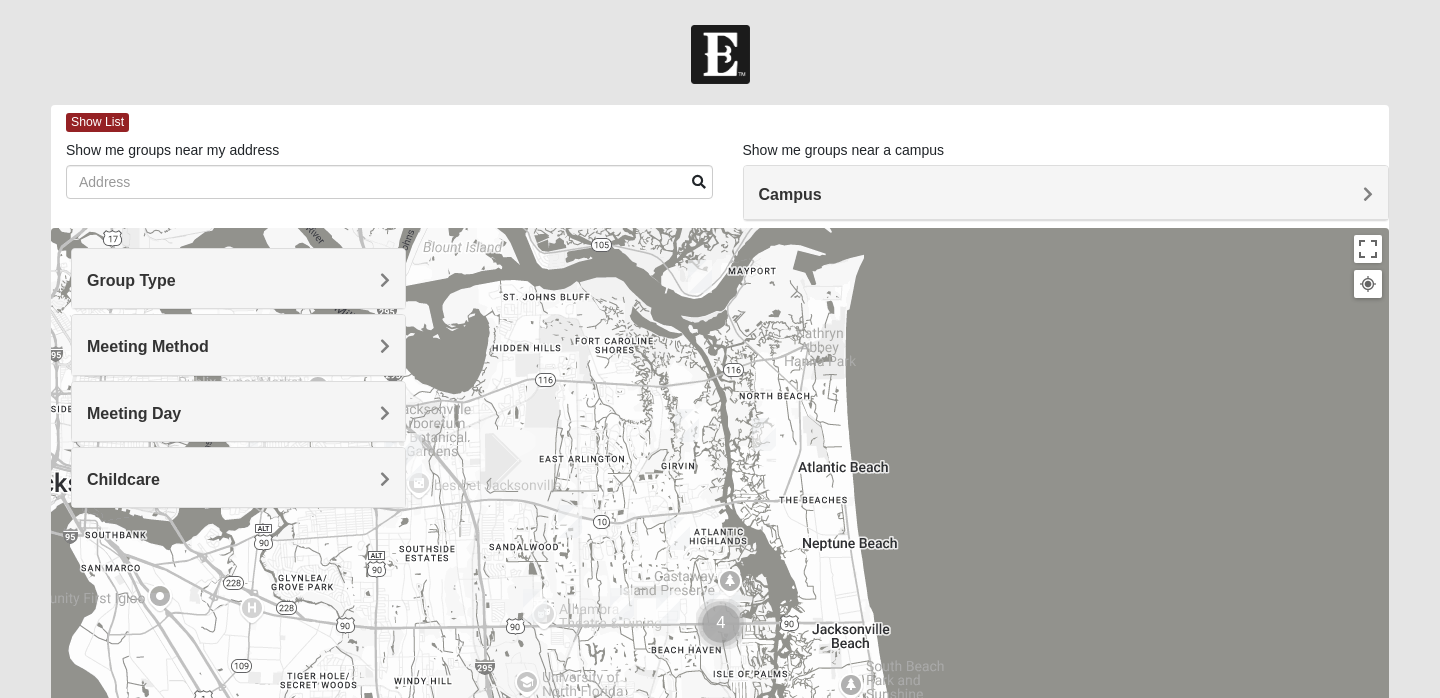 click on "Group Type" at bounding box center (238, 280) 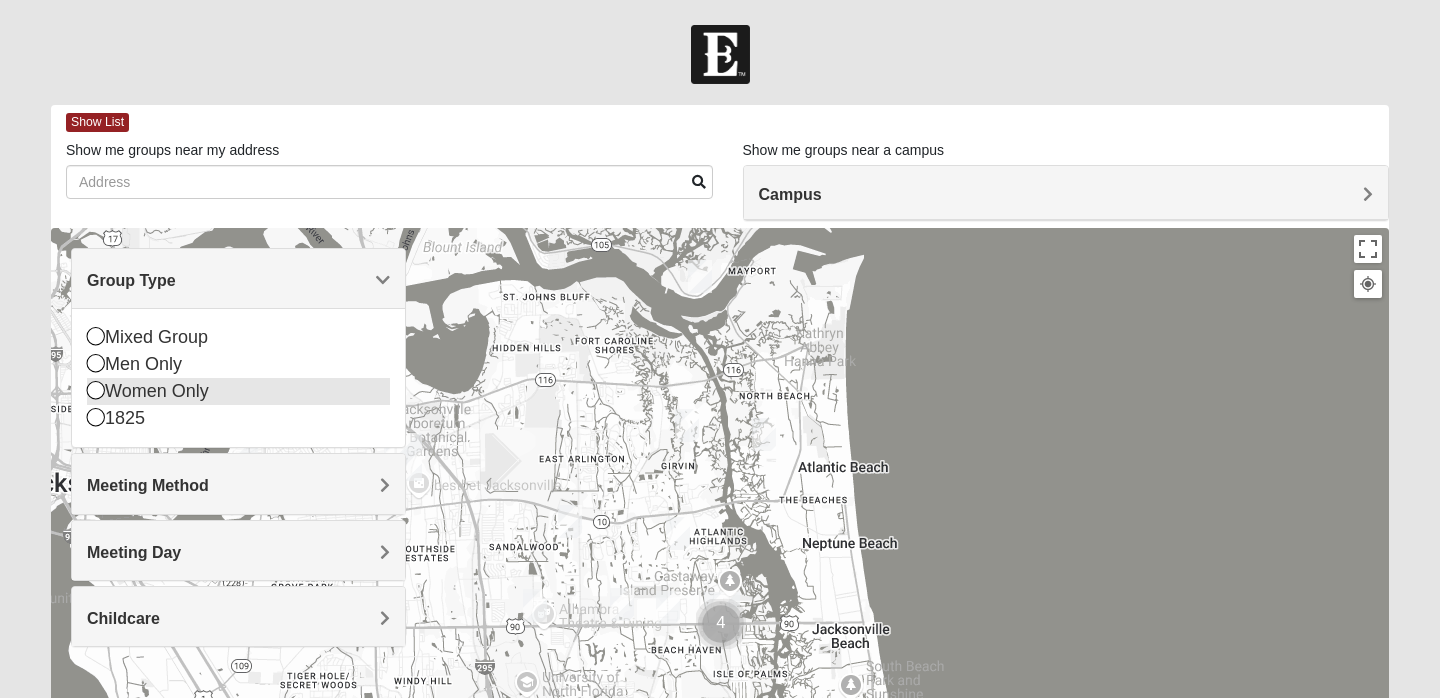 click at bounding box center [96, 390] 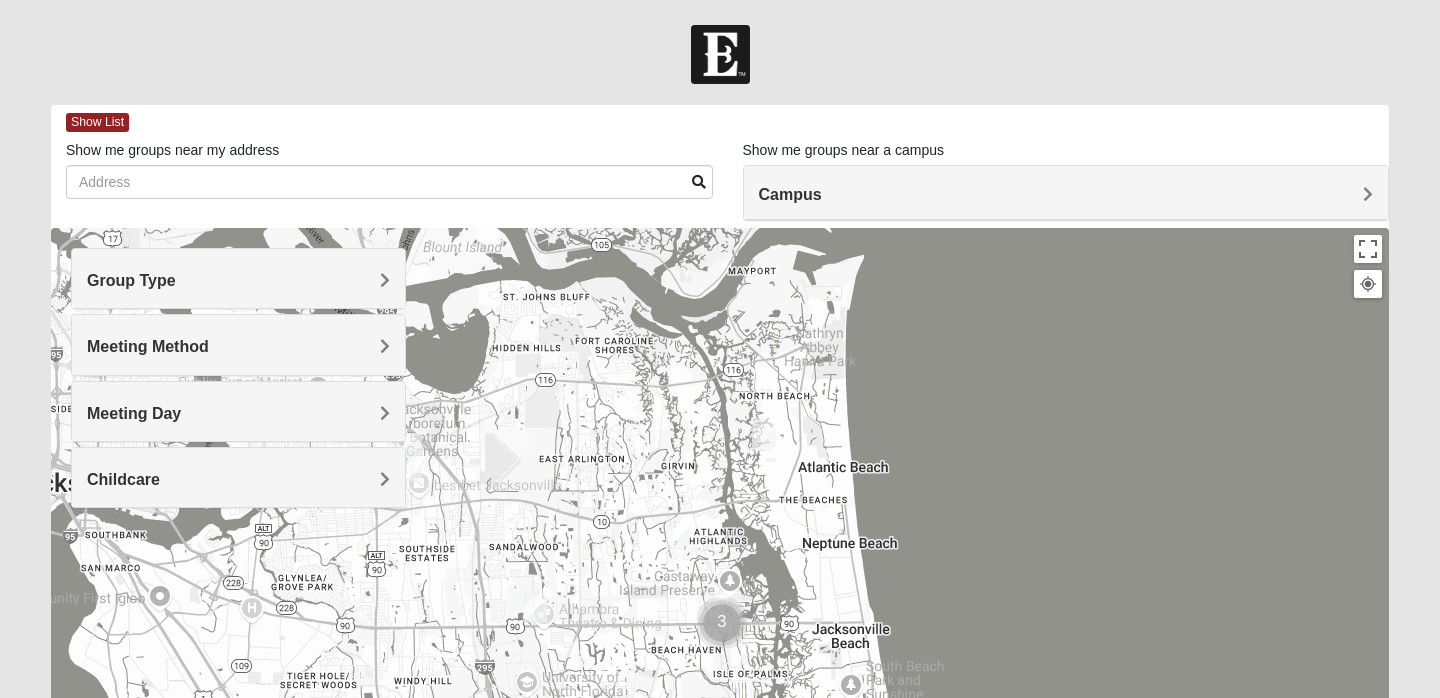 click on "Meeting Method" at bounding box center [238, 346] 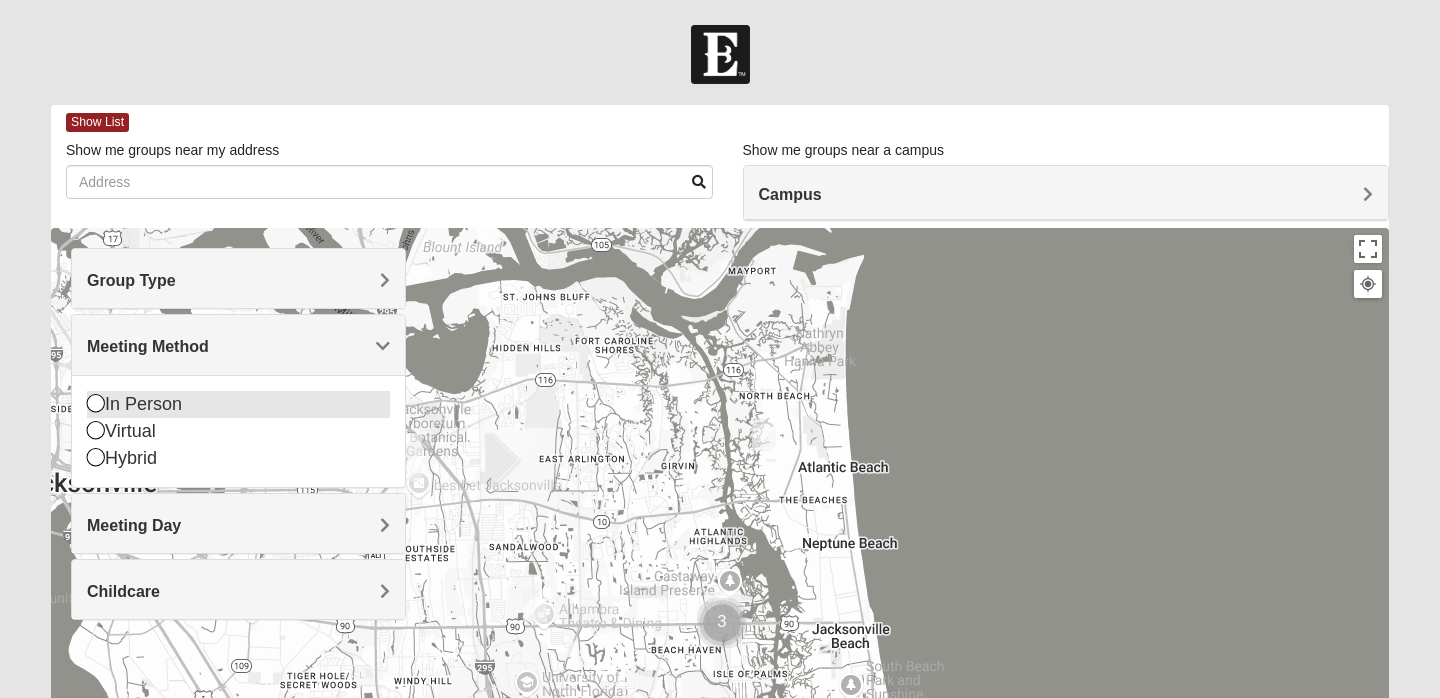 click at bounding box center [96, 403] 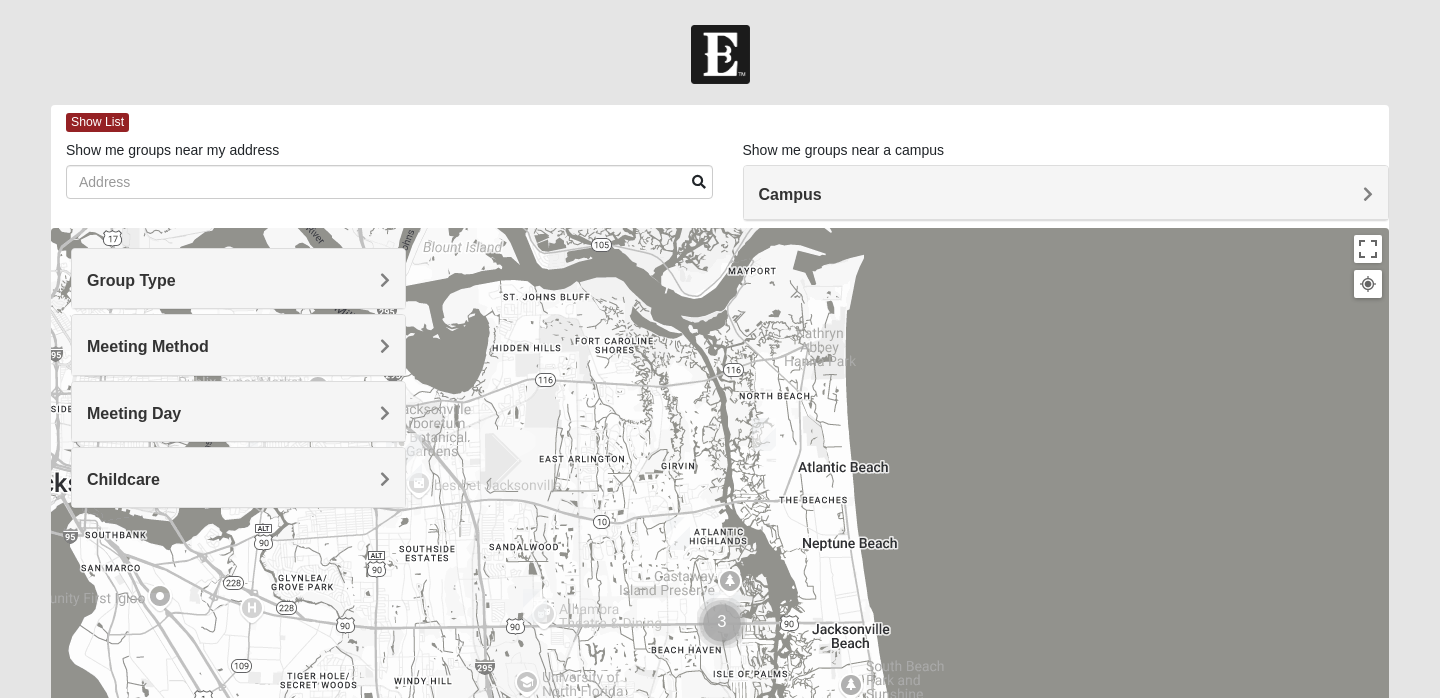 click on "Meeting Day" at bounding box center [238, 411] 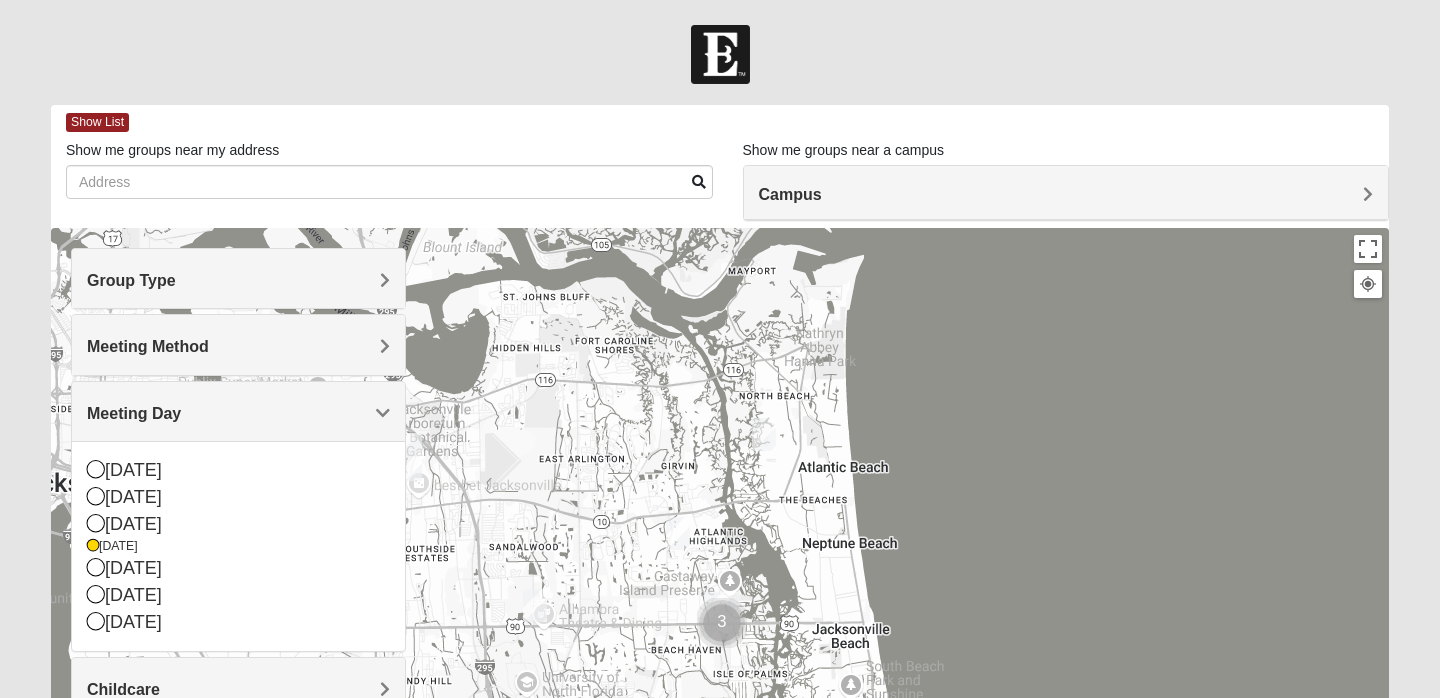 click on "Meeting Day" at bounding box center (238, 413) 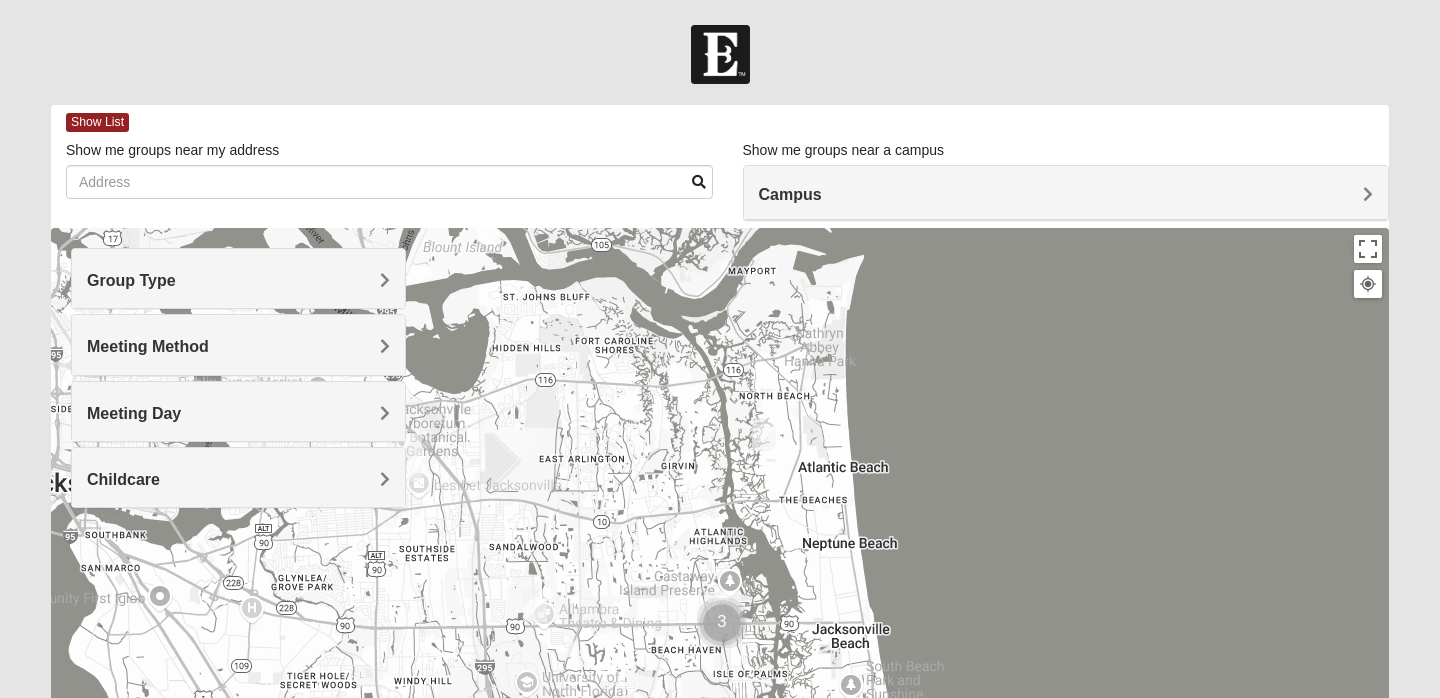click on "Childcare" at bounding box center (238, 477) 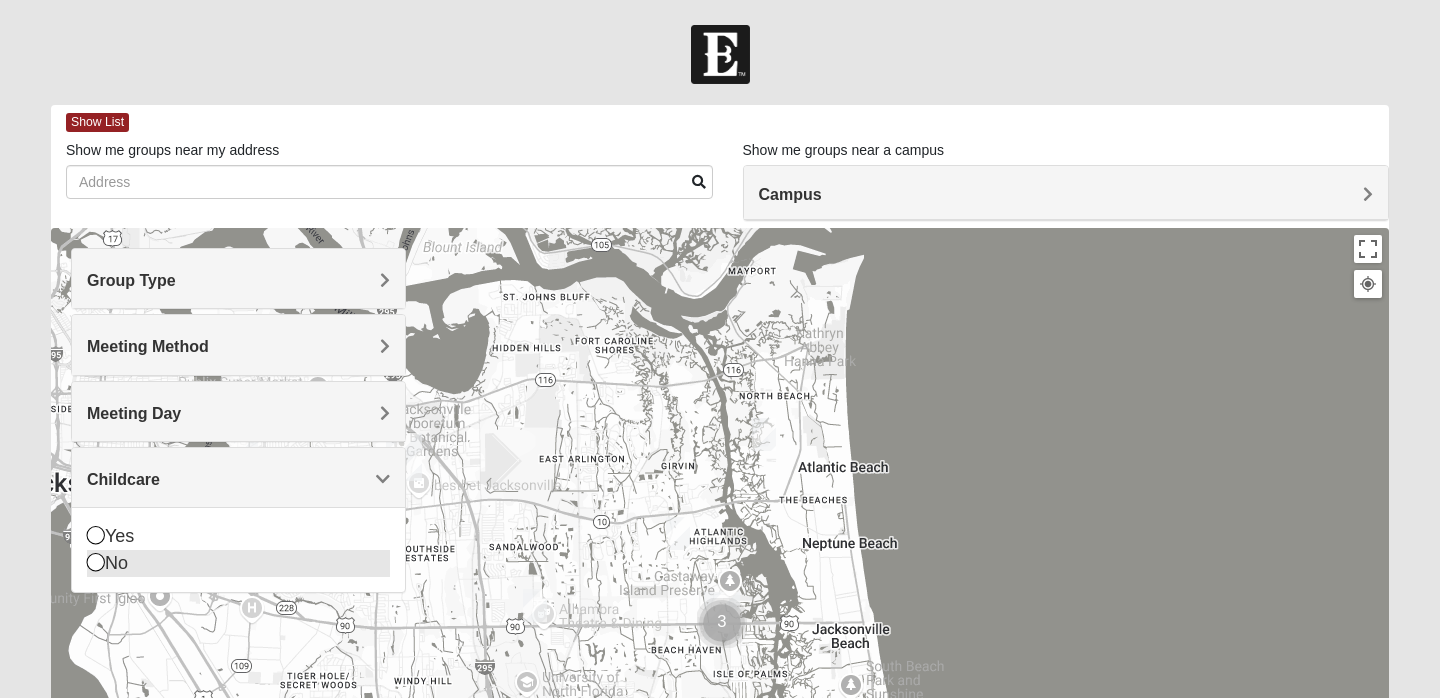 click at bounding box center (96, 562) 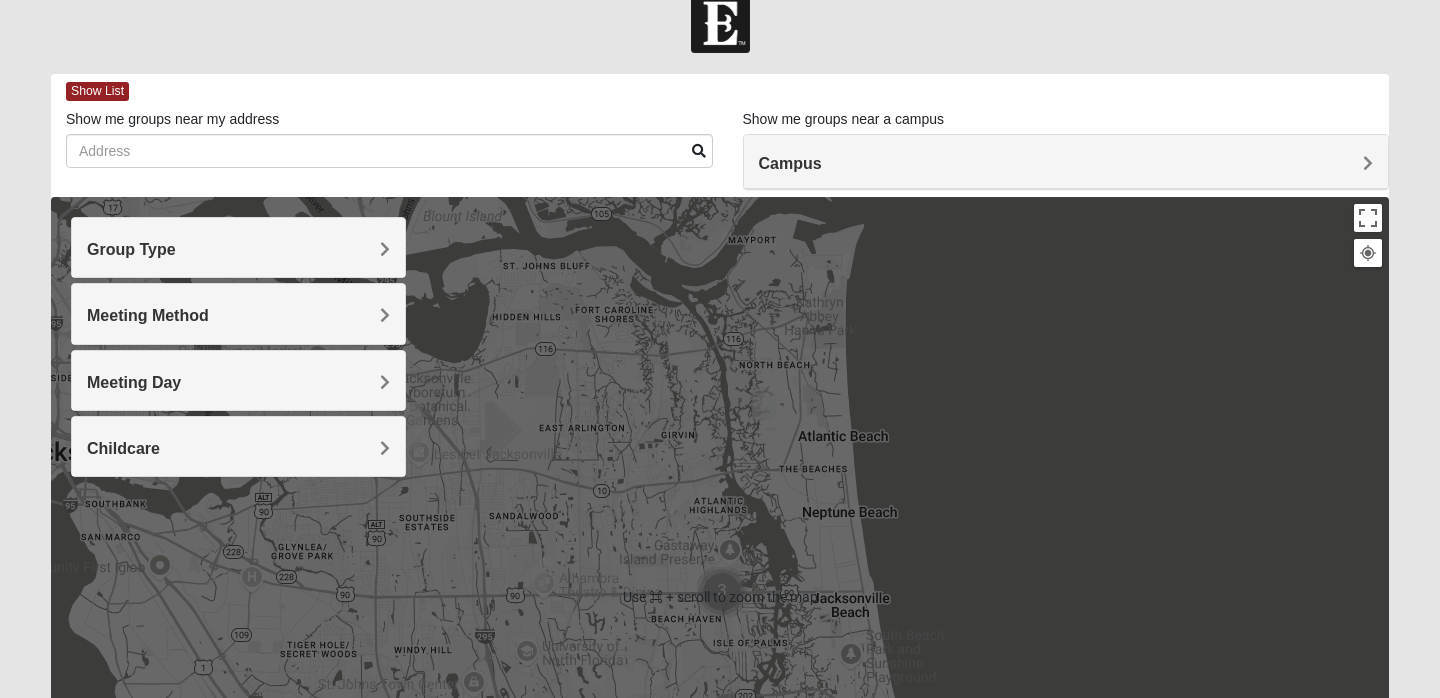 scroll, scrollTop: 27, scrollLeft: 0, axis: vertical 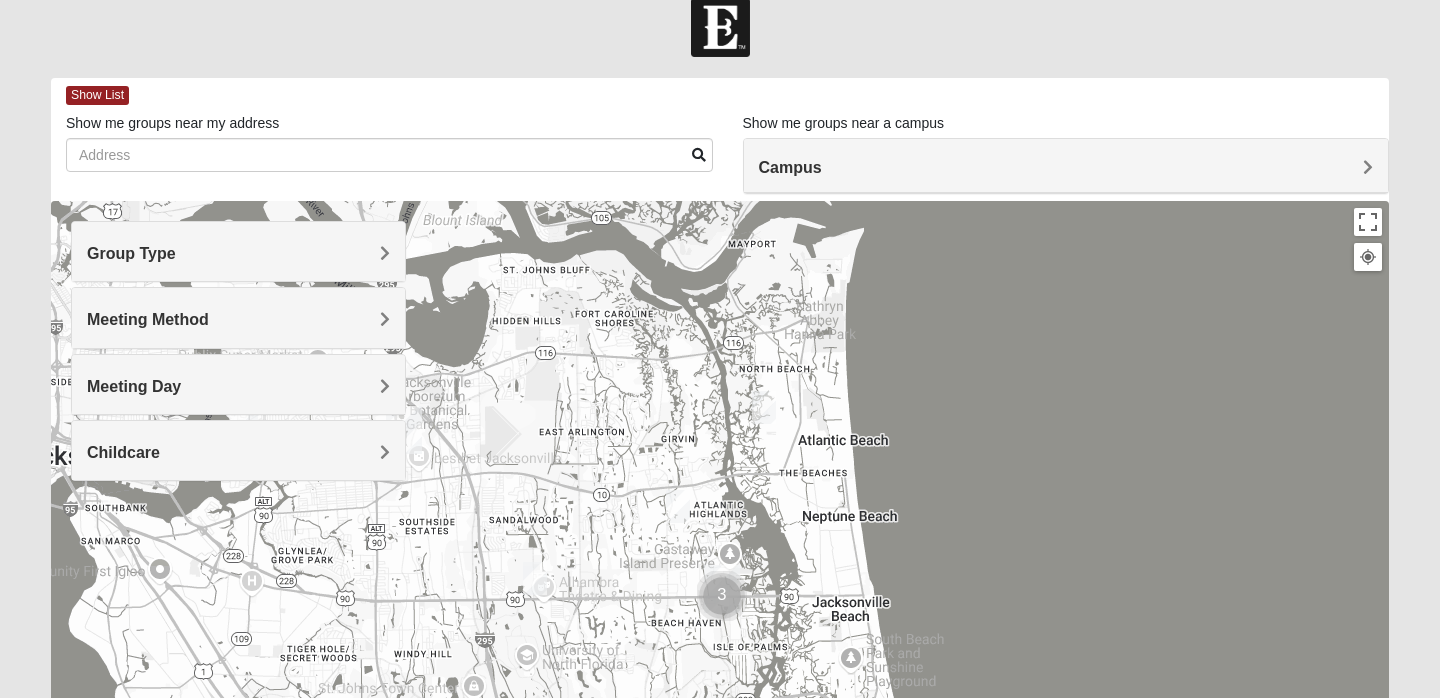 click at bounding box center (722, 596) 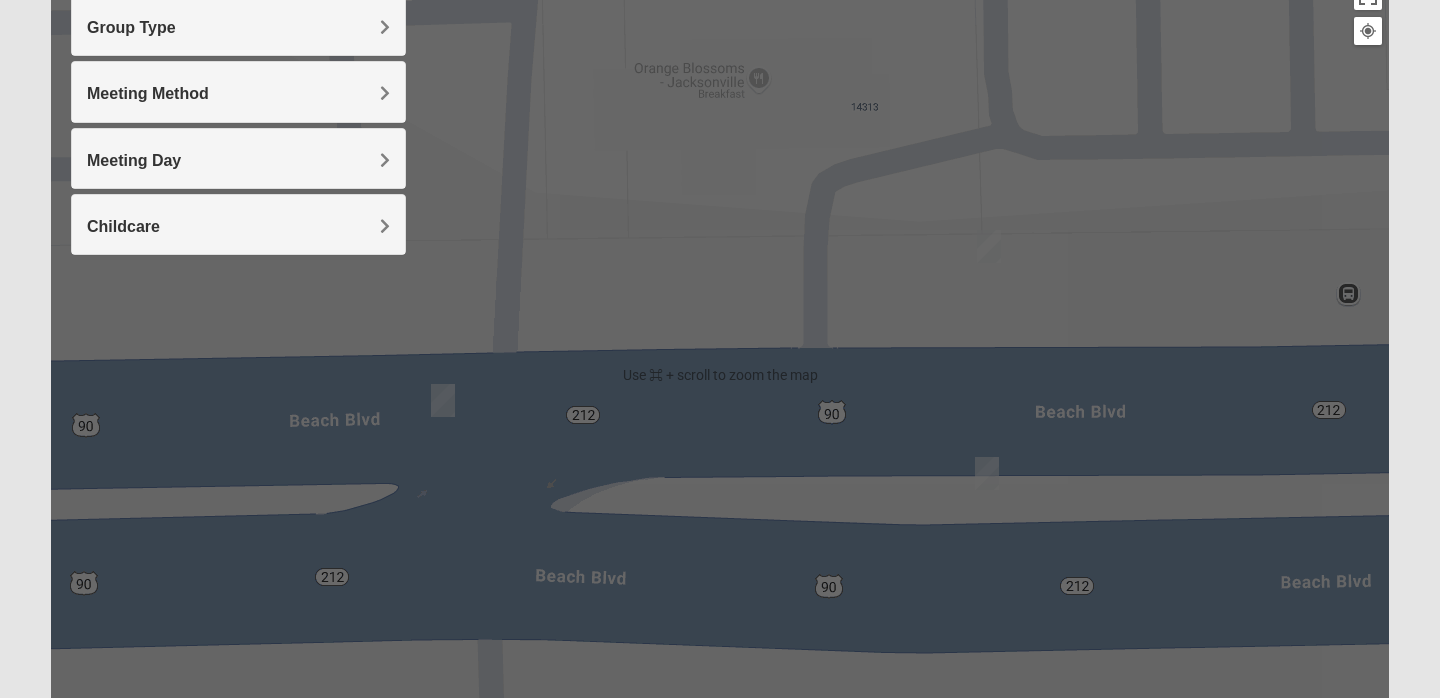 scroll, scrollTop: 60, scrollLeft: 0, axis: vertical 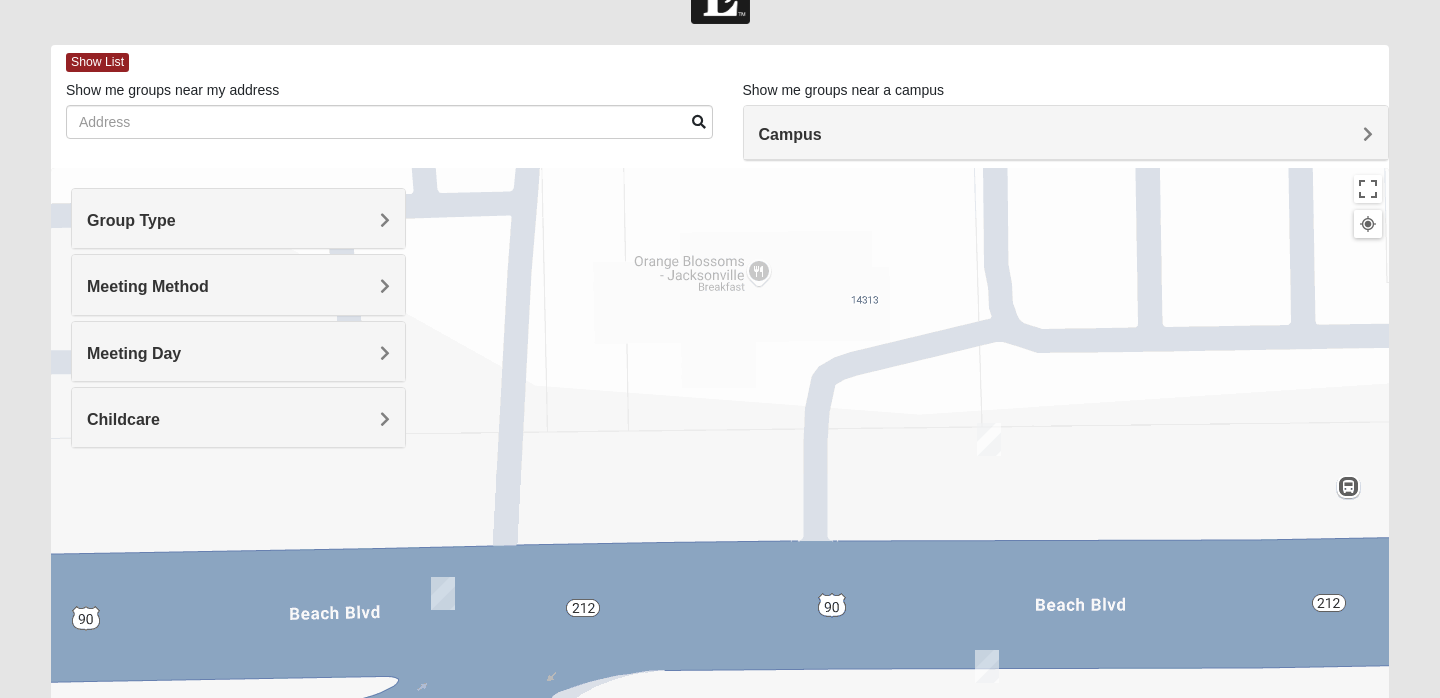click at bounding box center [443, 593] 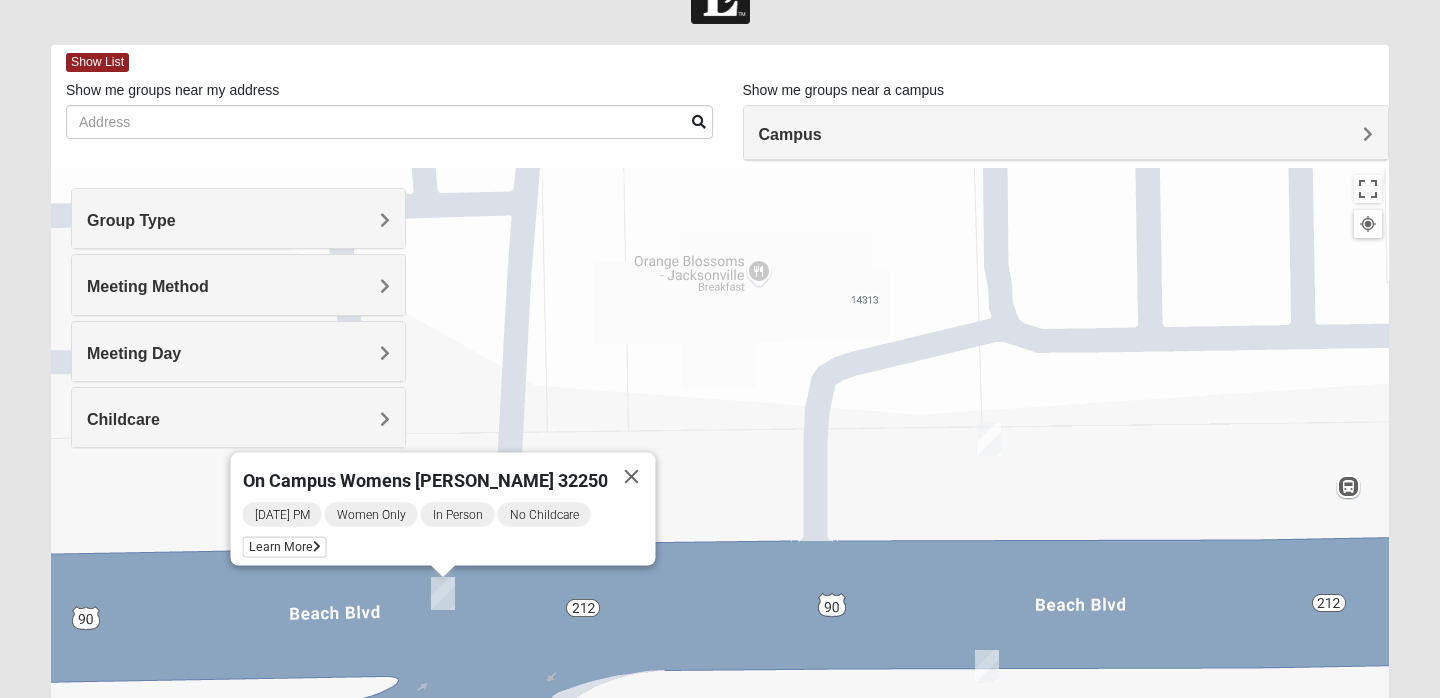 click at bounding box center [987, 666] 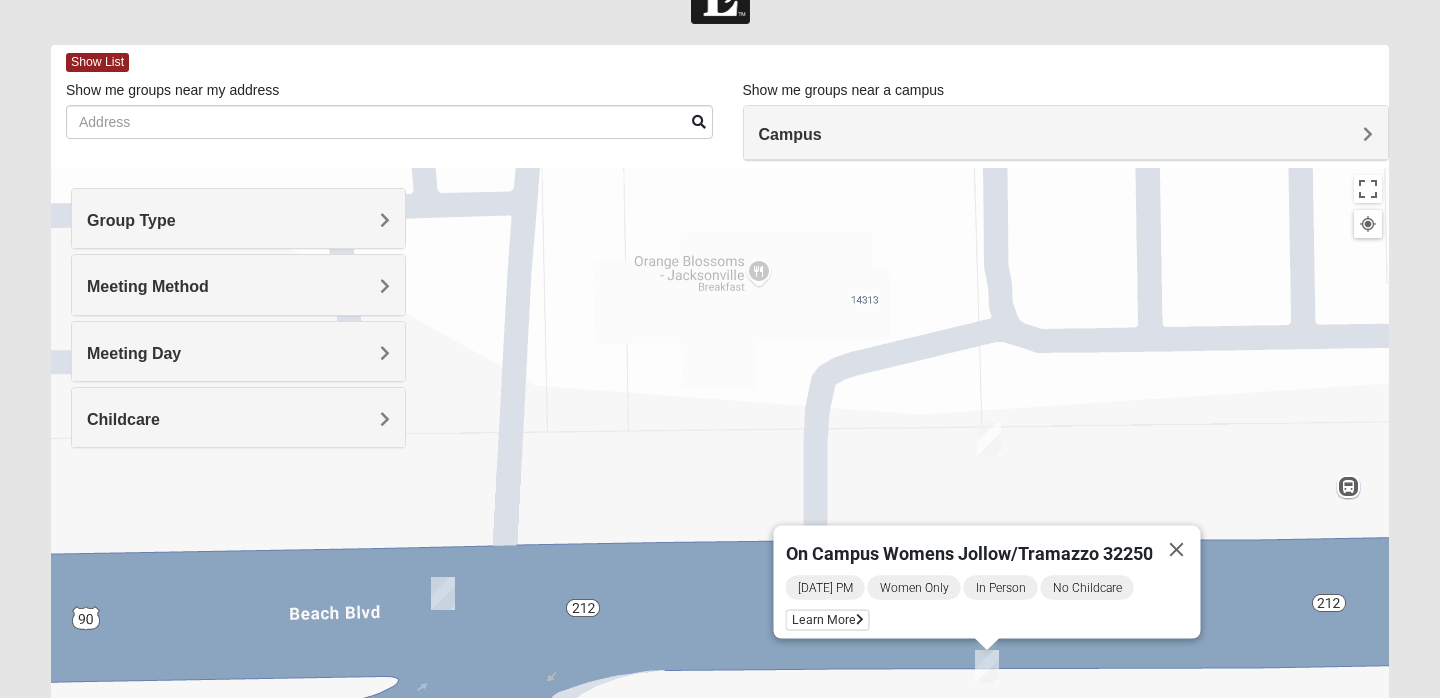 click at bounding box center (989, 439) 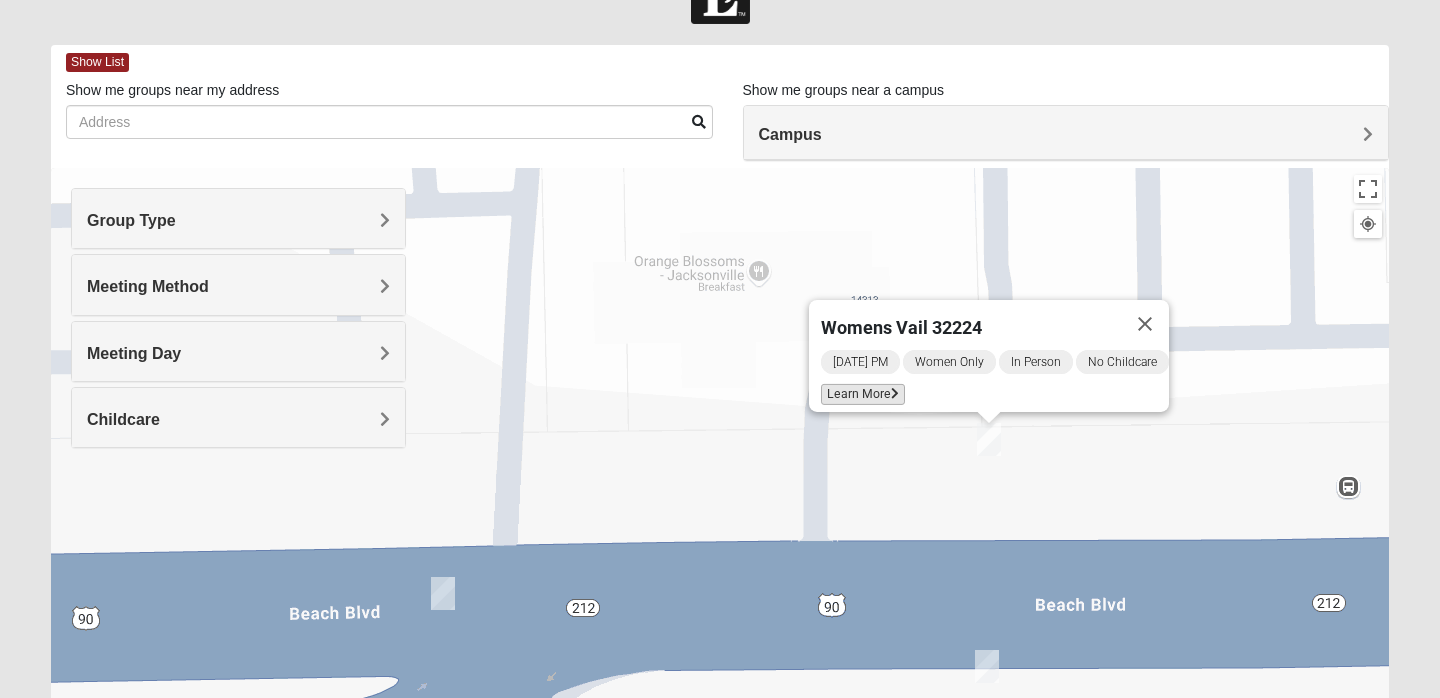 click on "Learn More" at bounding box center (863, 394) 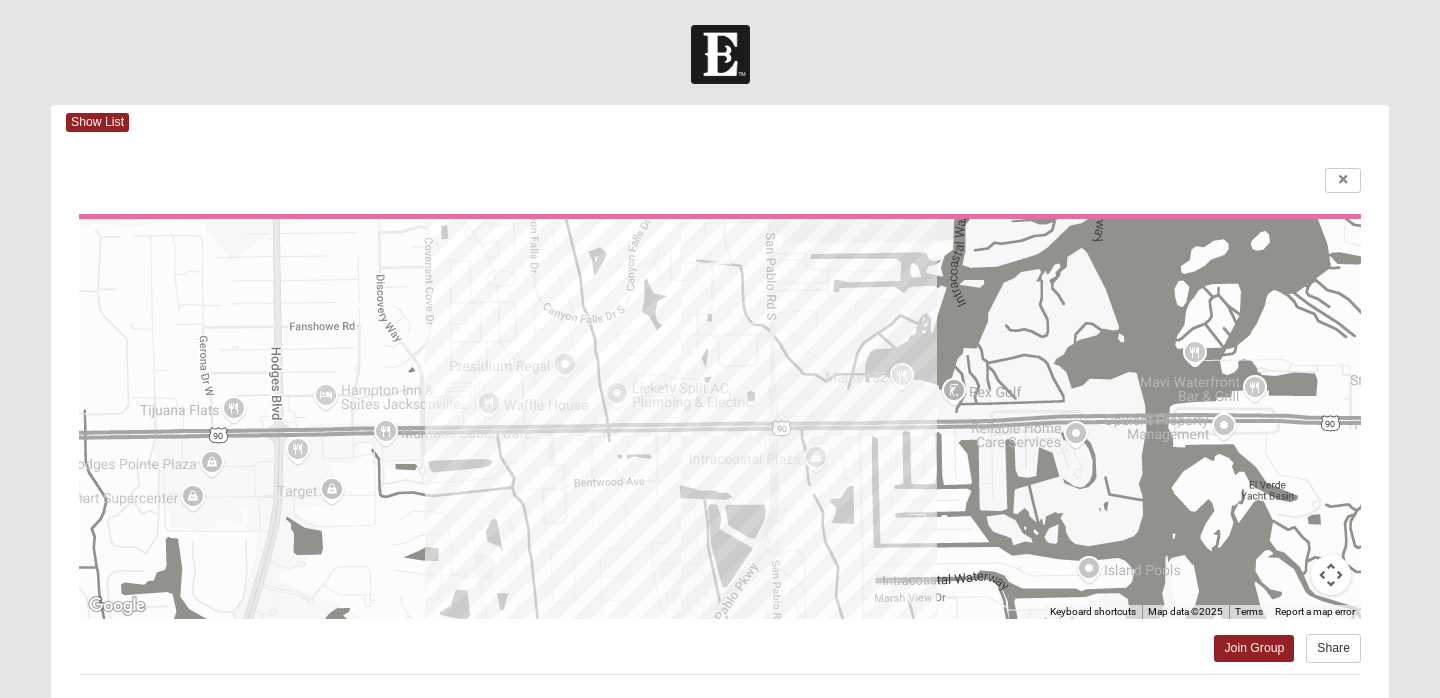 scroll, scrollTop: 0, scrollLeft: 0, axis: both 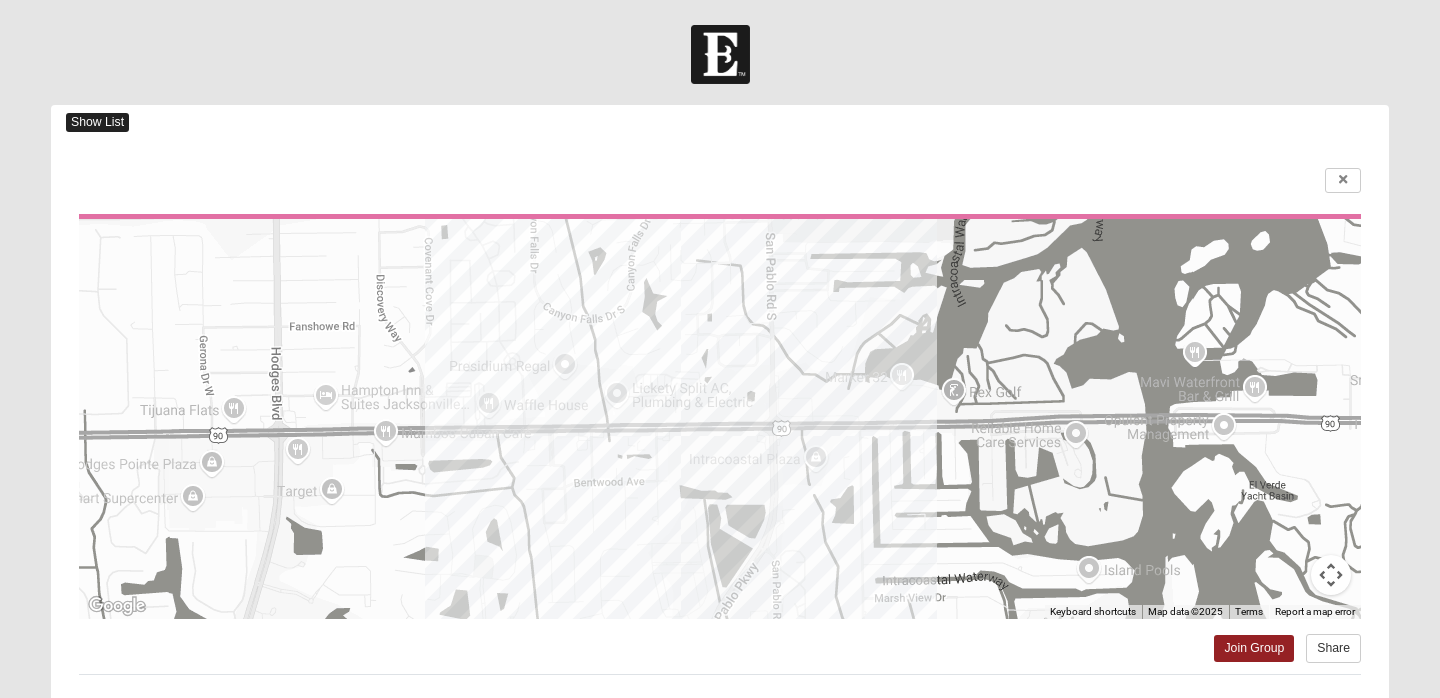 click on "Show List" at bounding box center [97, 122] 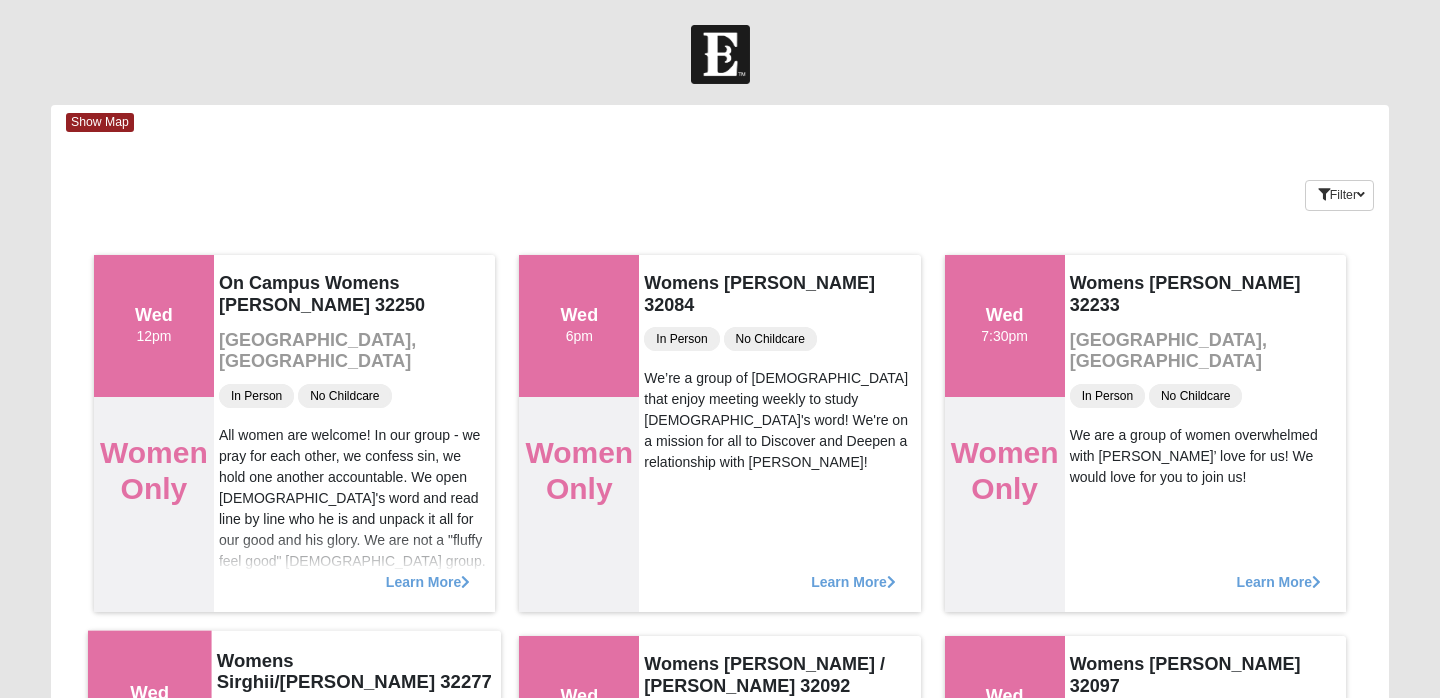 scroll, scrollTop: 0, scrollLeft: 0, axis: both 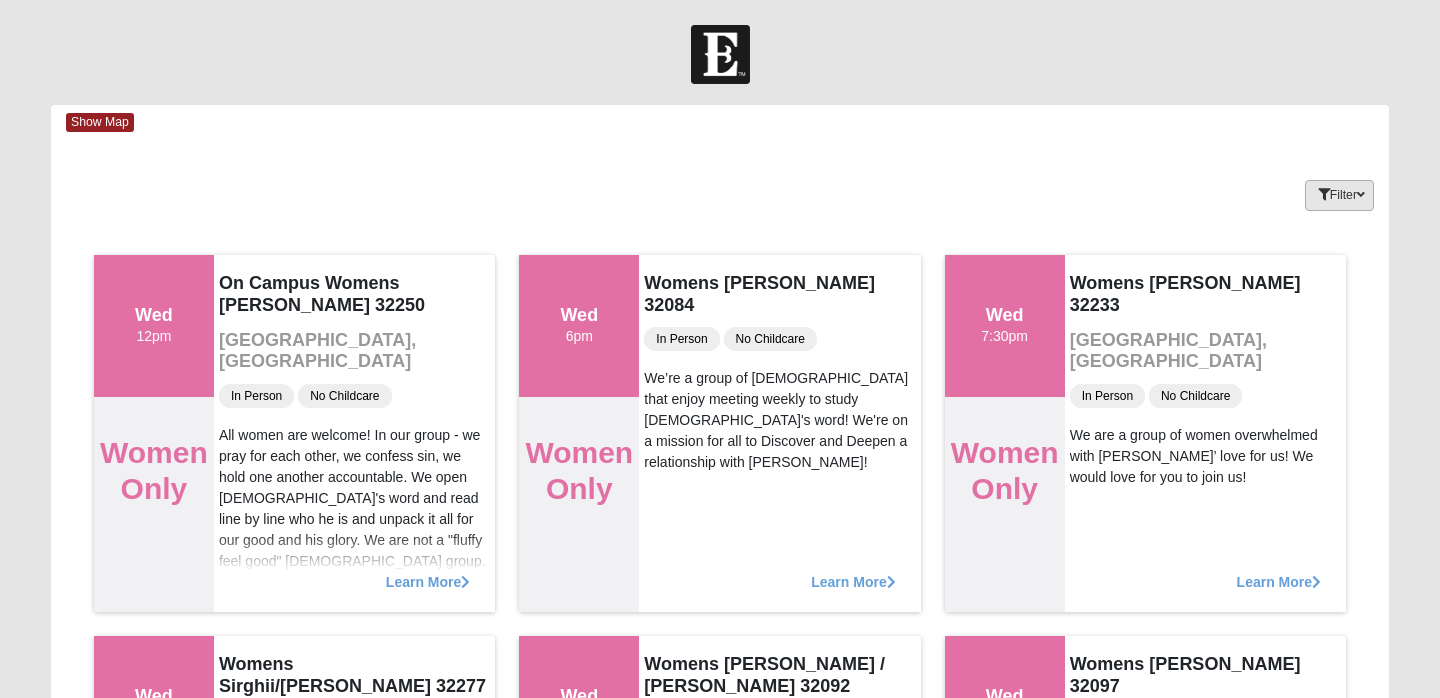 click on "Filter" at bounding box center [1339, 195] 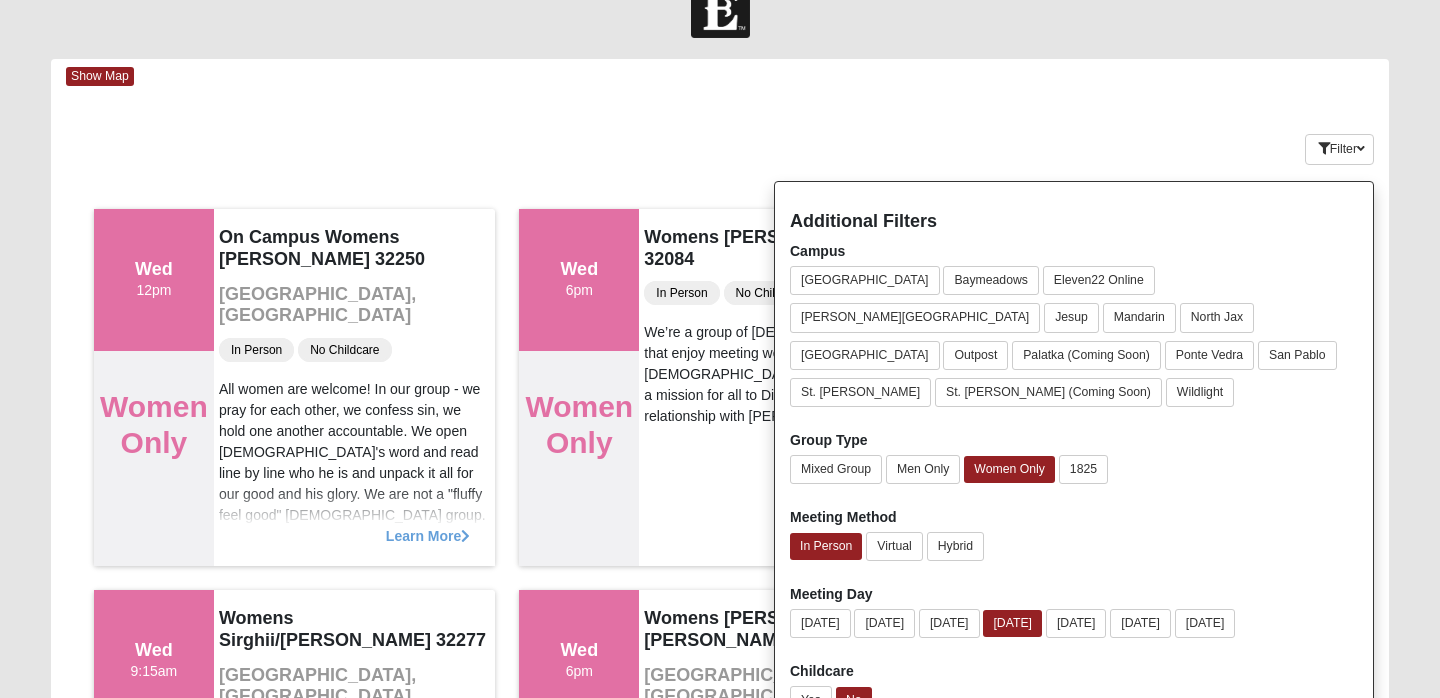 scroll, scrollTop: 47, scrollLeft: 0, axis: vertical 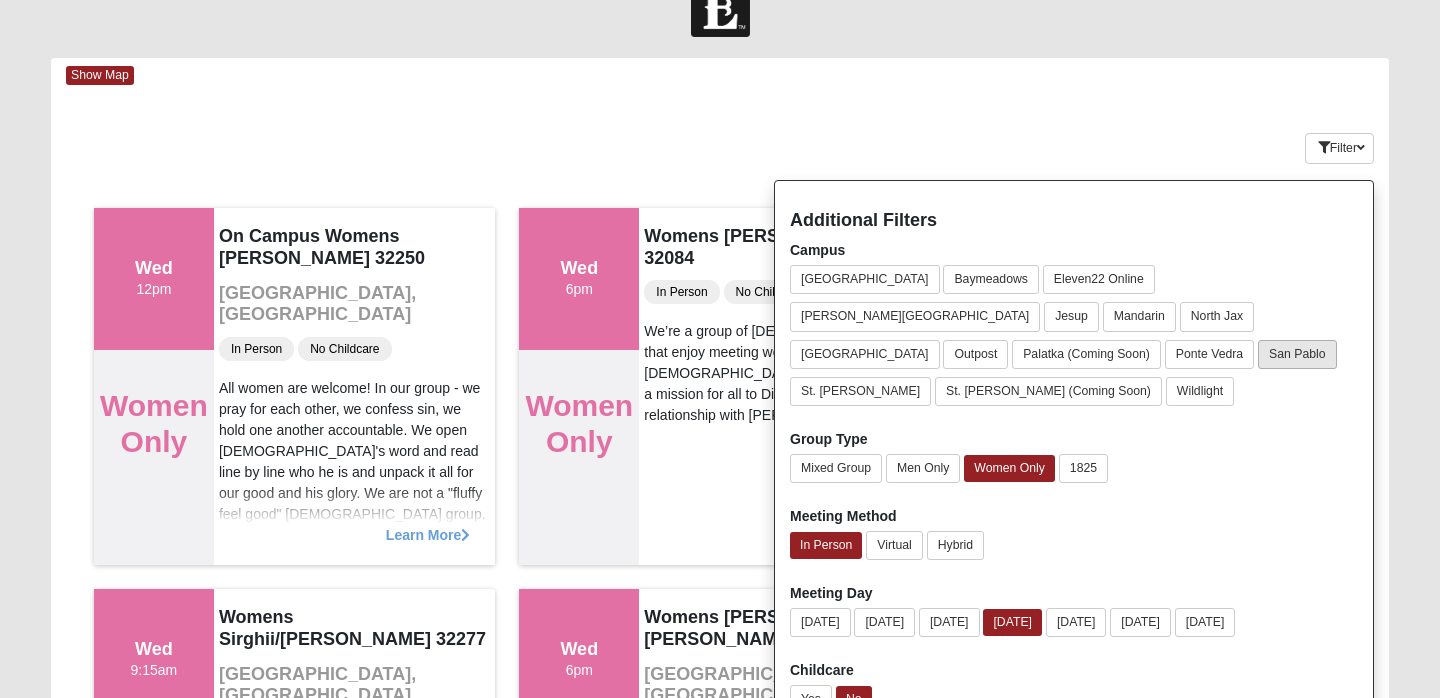 click on "San Pablo" at bounding box center [1297, 354] 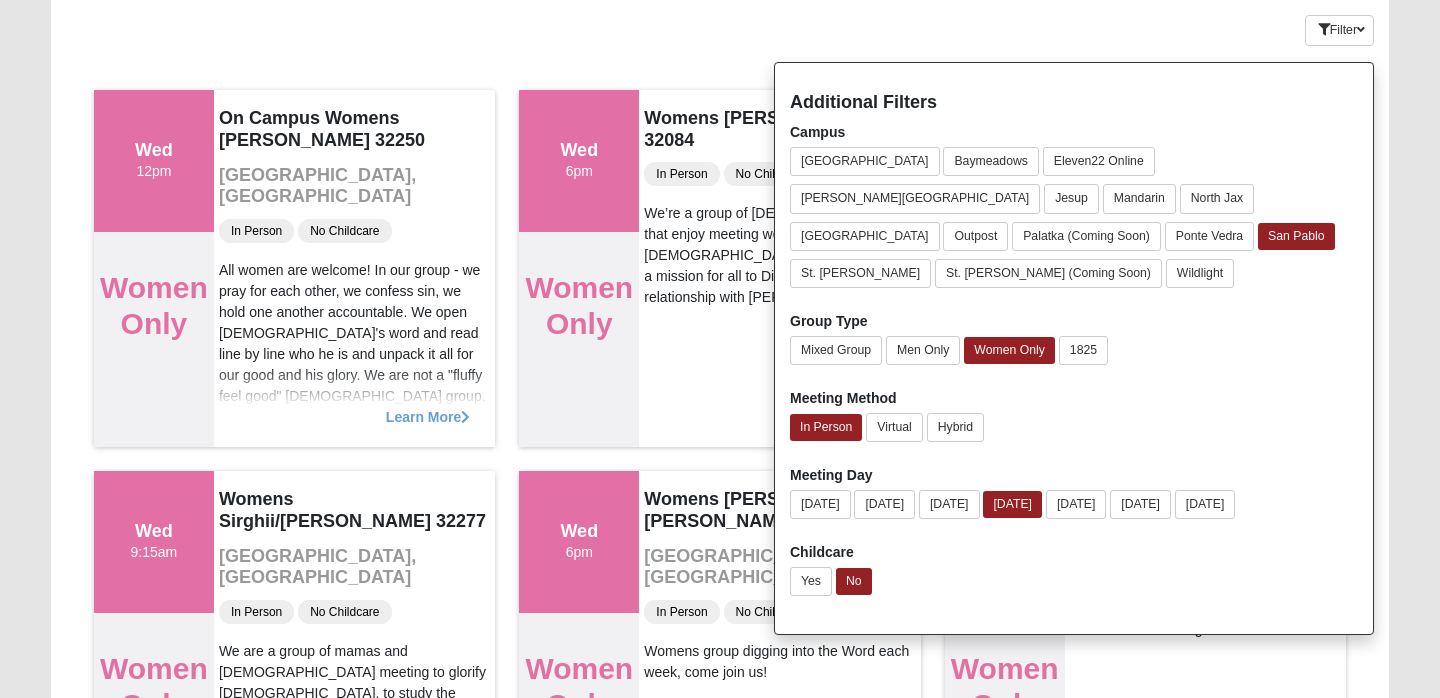 scroll, scrollTop: 161, scrollLeft: 0, axis: vertical 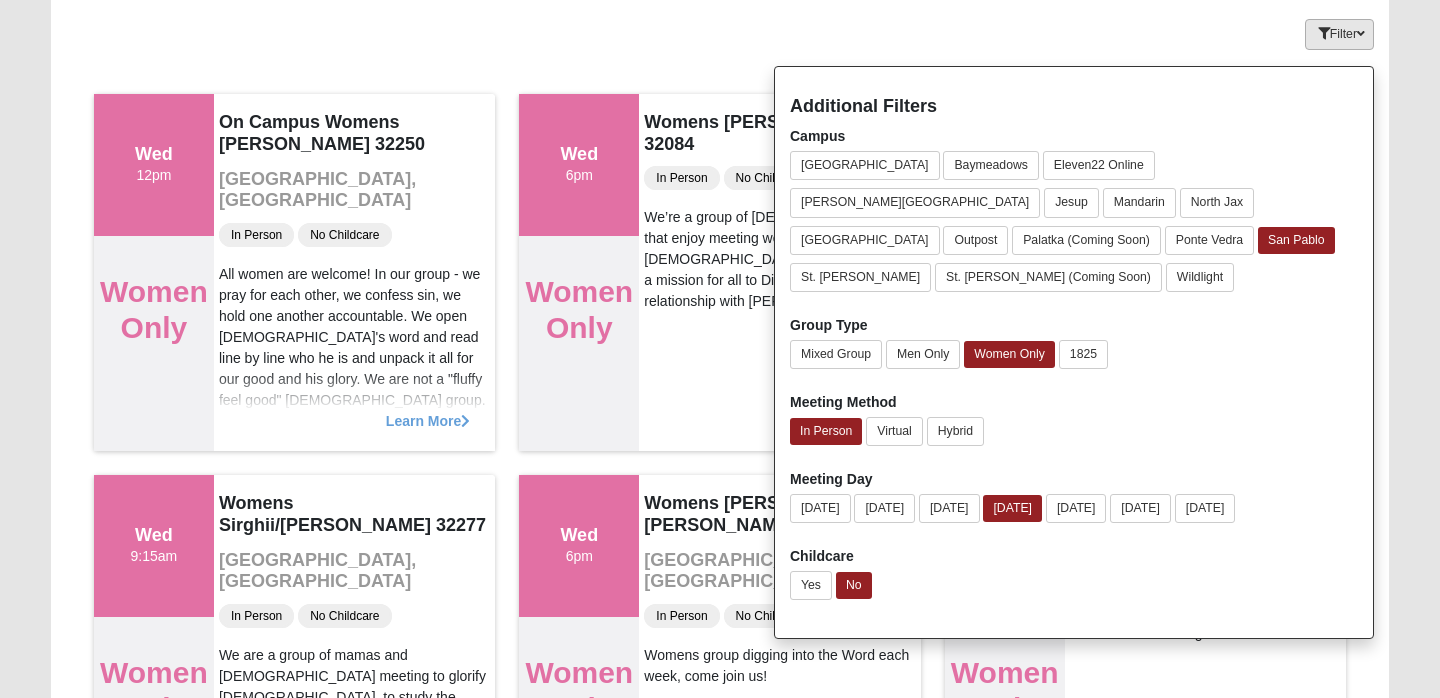 click on "Filter" at bounding box center (1339, 34) 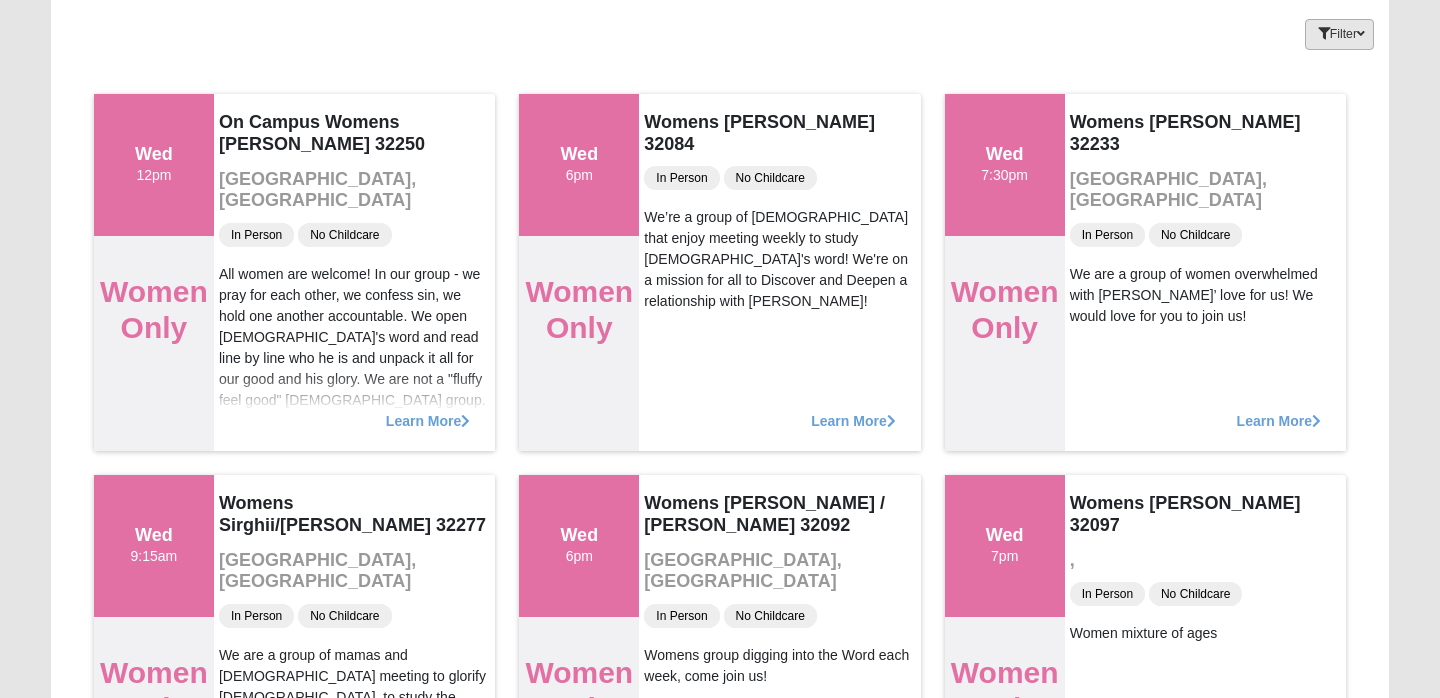 click on "Filter" at bounding box center (1339, 34) 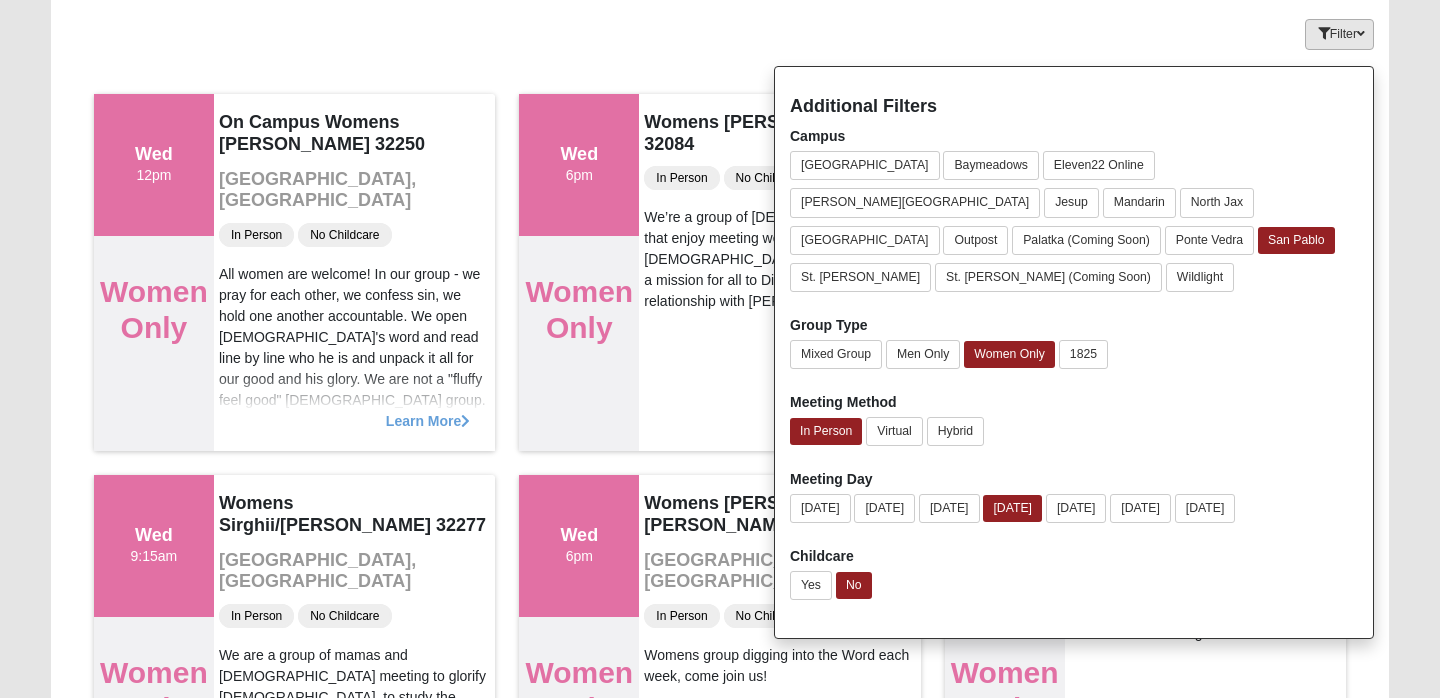 click on "Filter" at bounding box center (1339, 34) 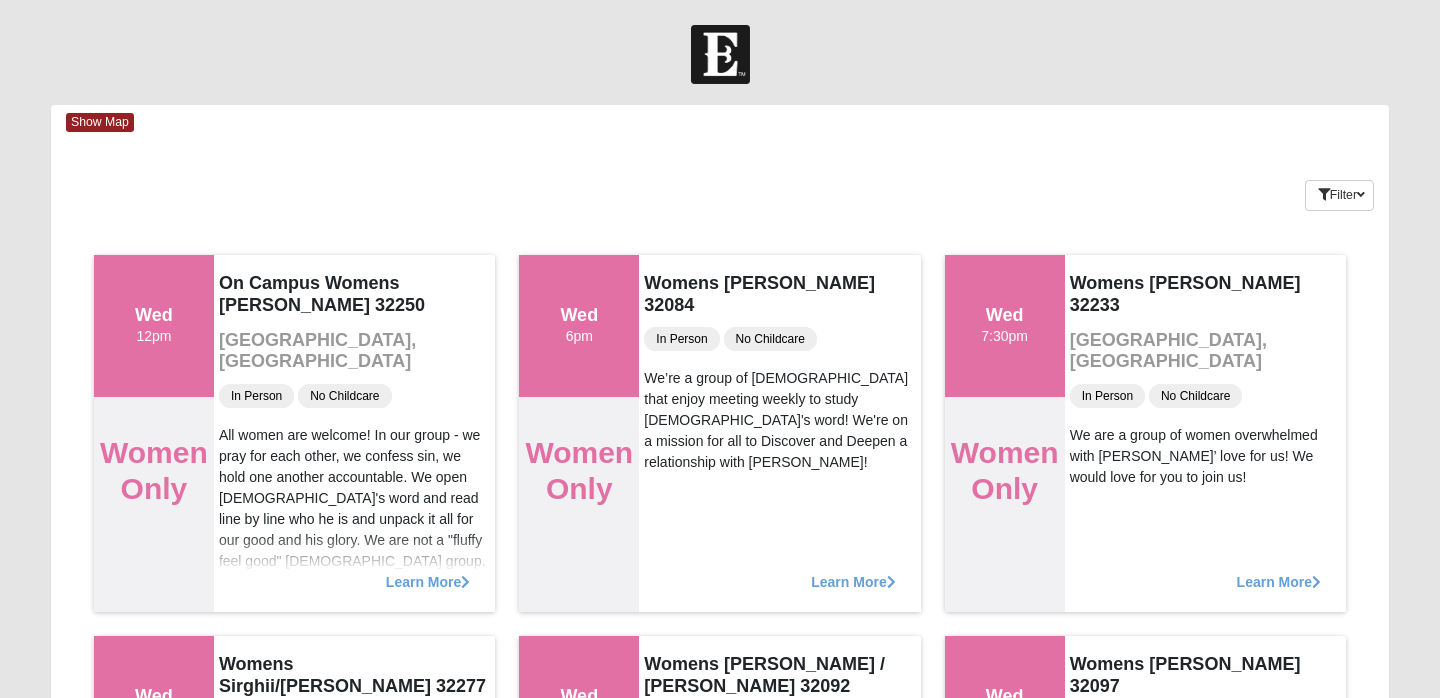 scroll, scrollTop: 0, scrollLeft: 0, axis: both 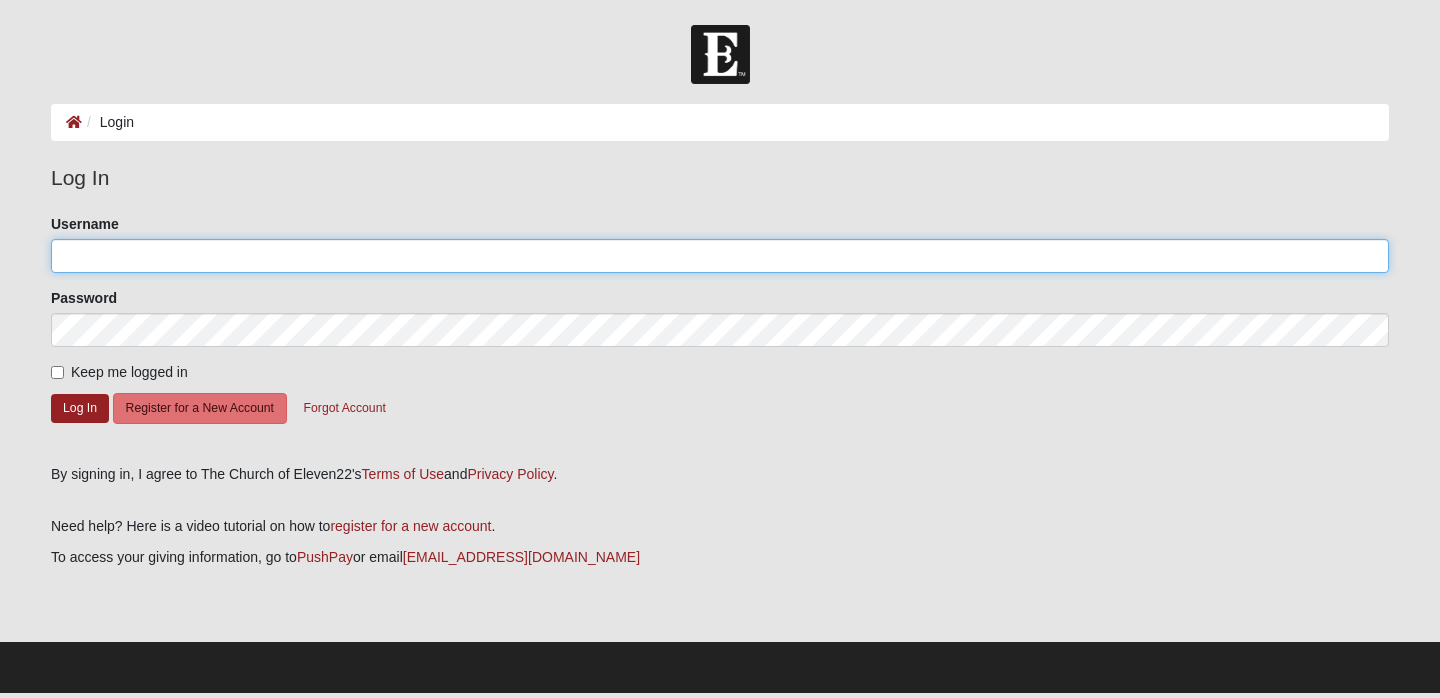 type on "Summervail" 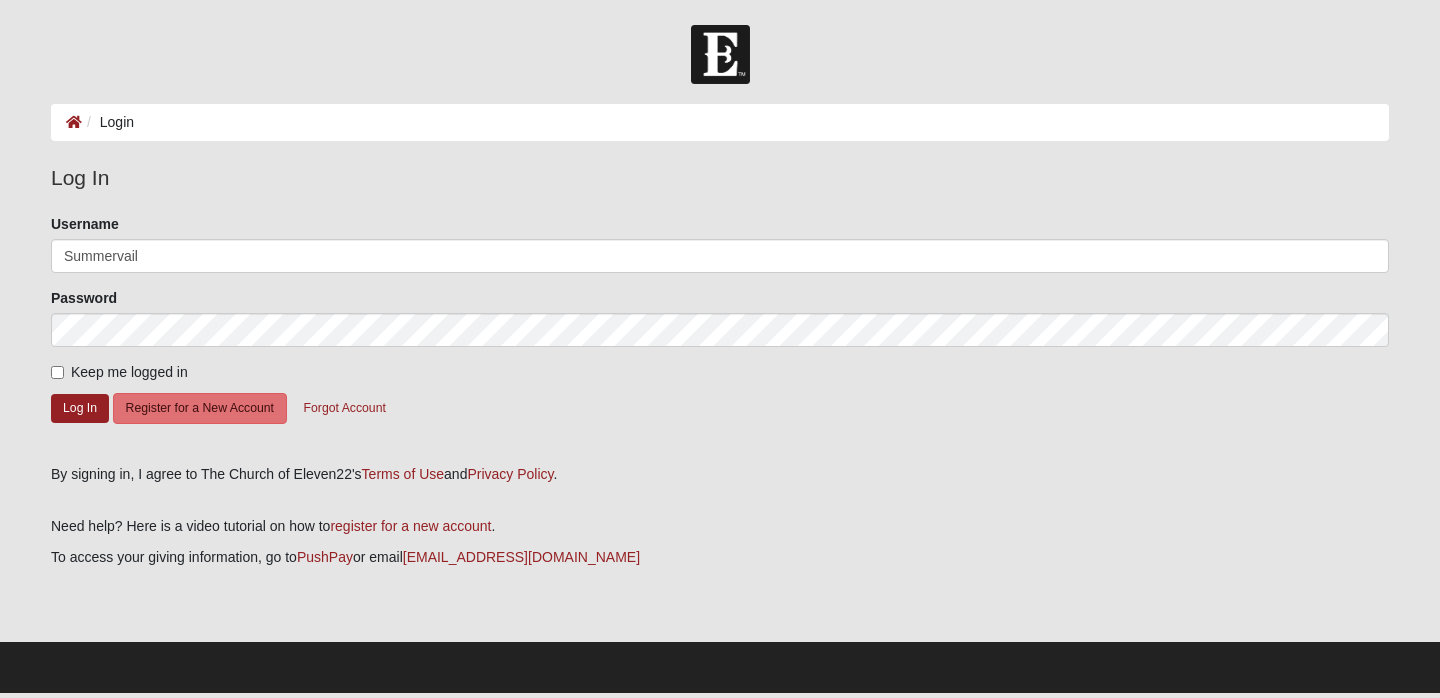 click on "Keep me logged in" at bounding box center [57, 372] 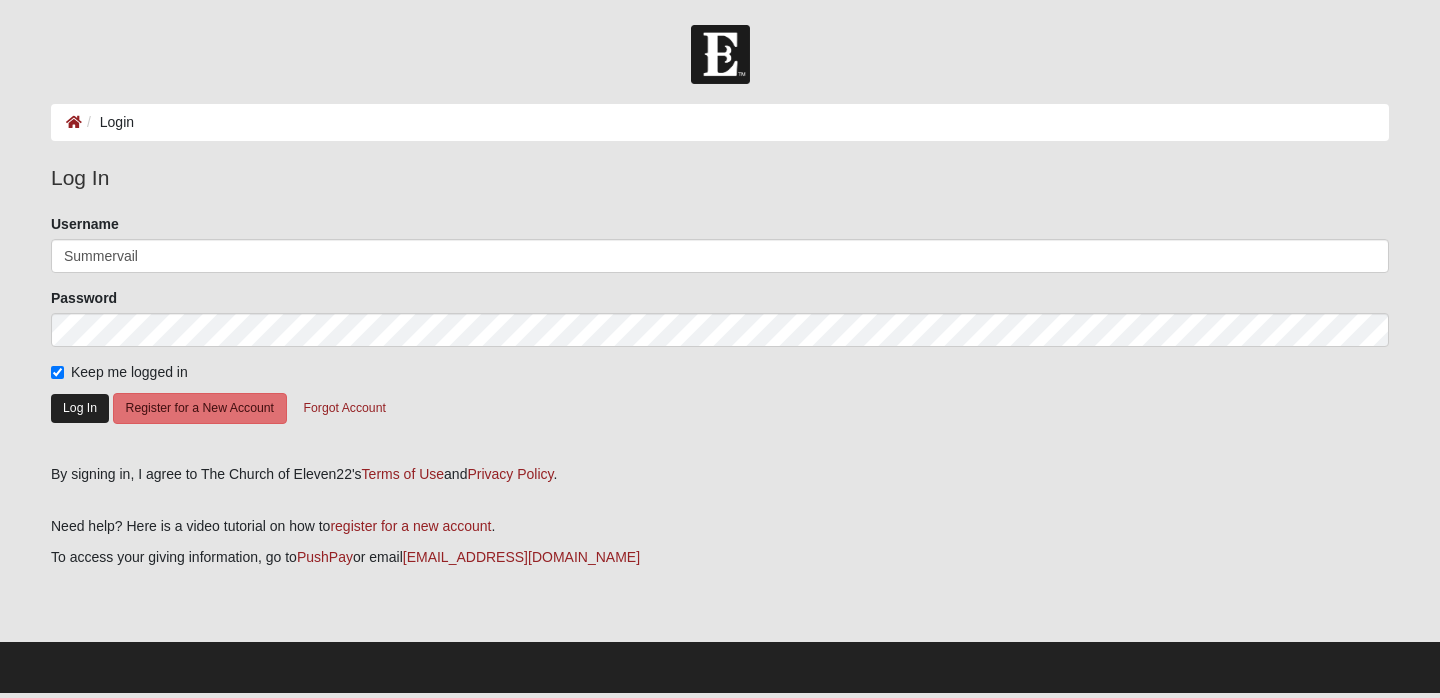 click on "Log In" 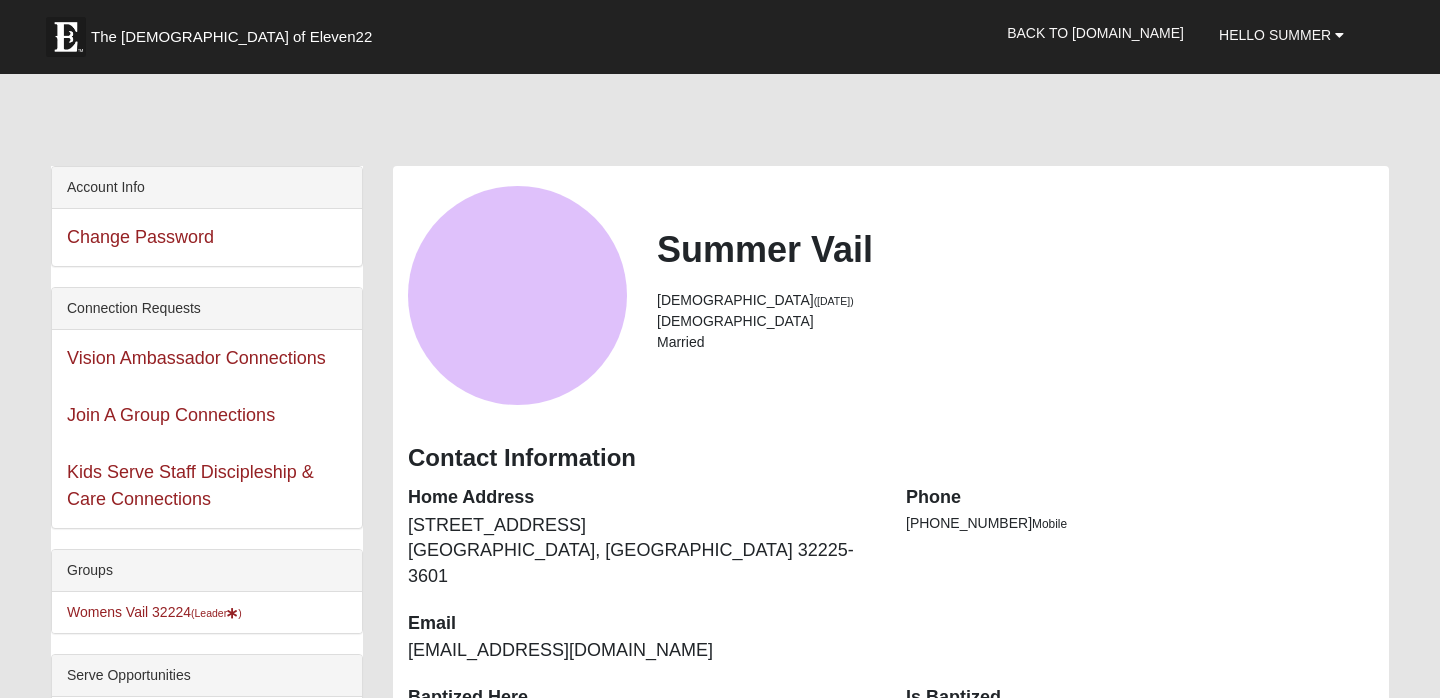 scroll, scrollTop: 0, scrollLeft: 0, axis: both 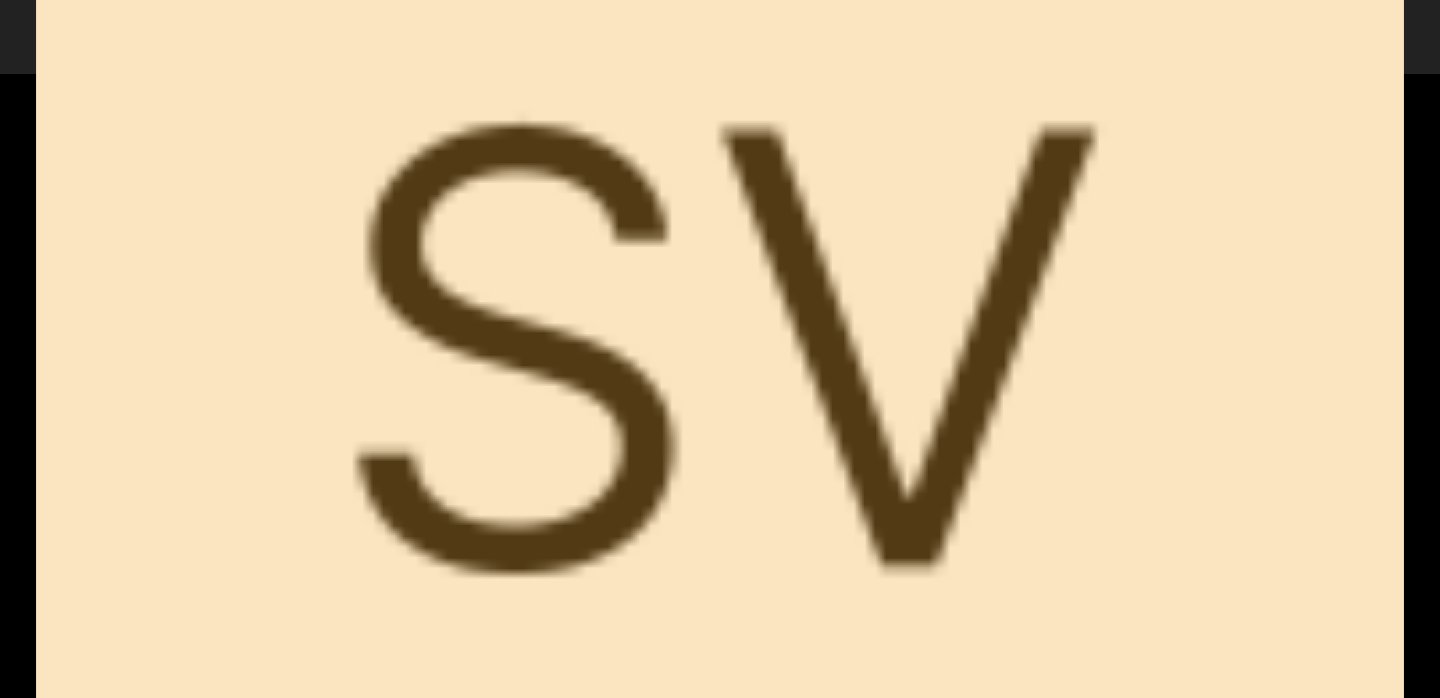 click at bounding box center [720, 349] 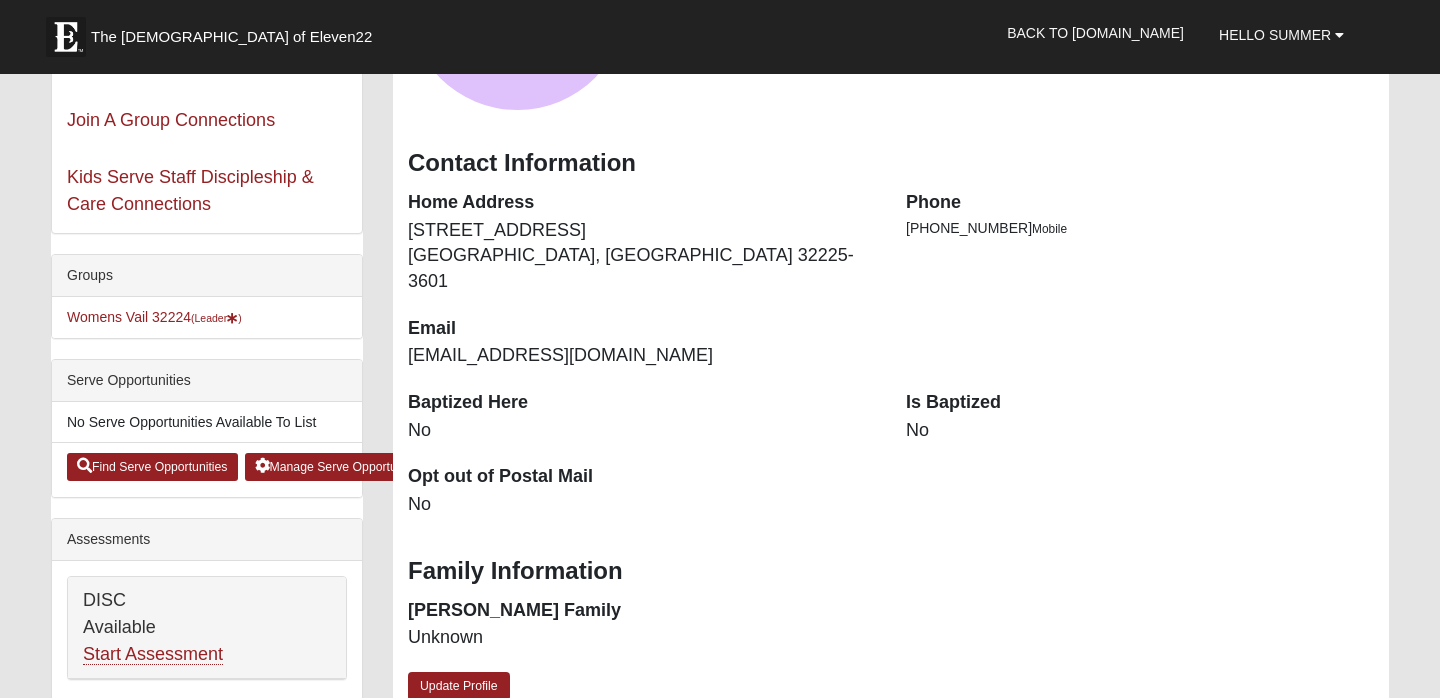scroll, scrollTop: 321, scrollLeft: 0, axis: vertical 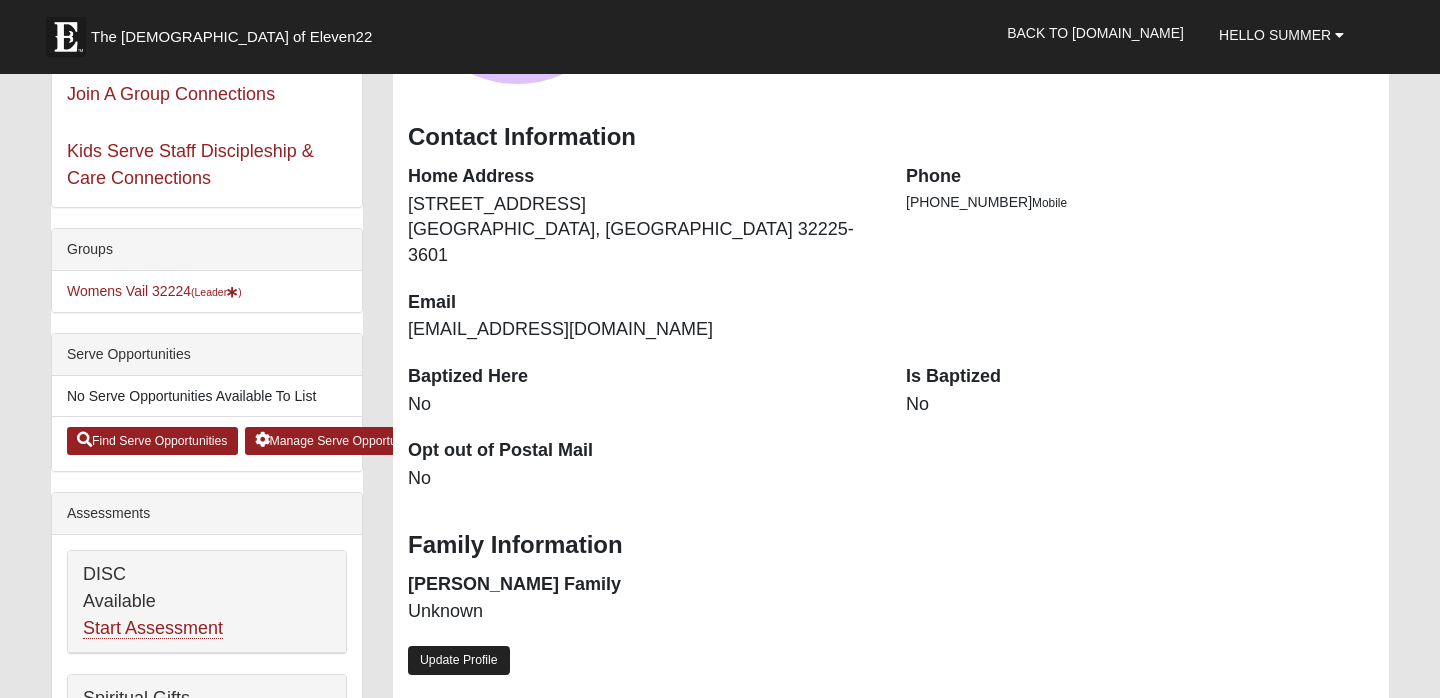 click on "Update Profile" at bounding box center (459, 660) 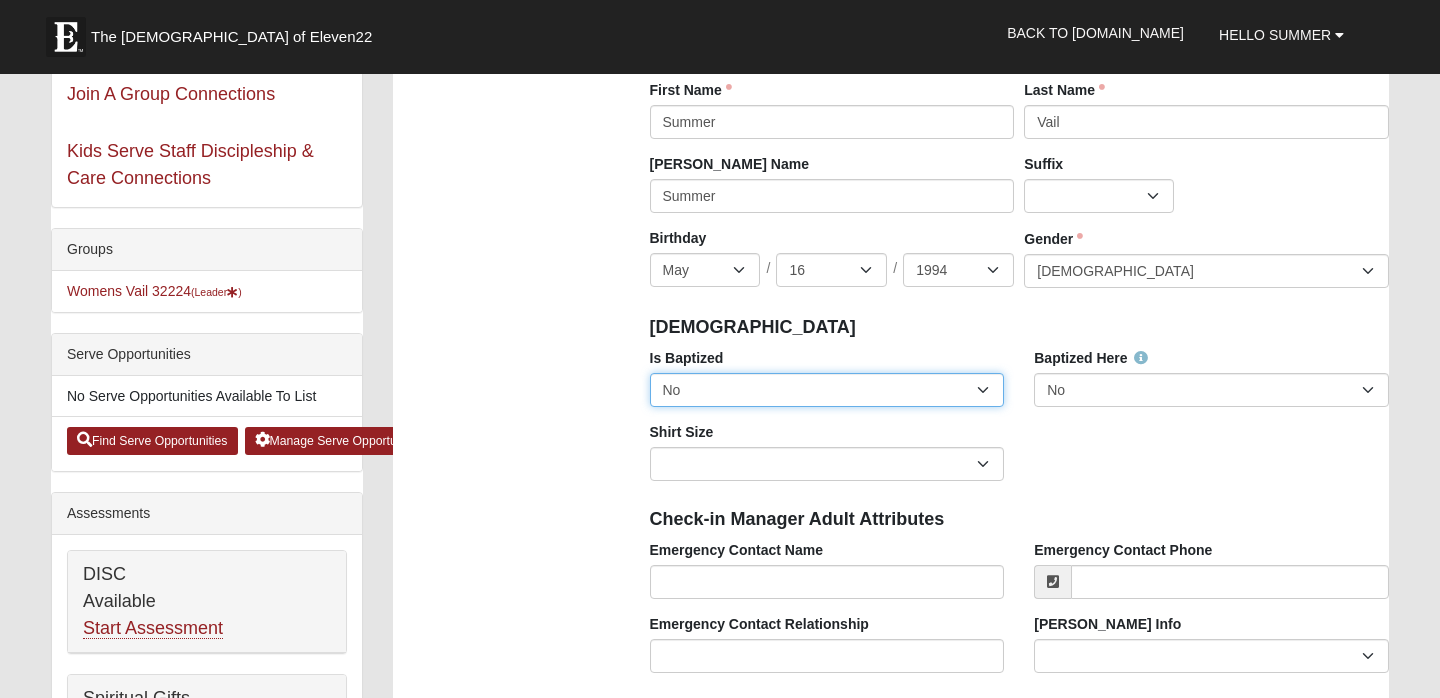 click on "No
Yes" at bounding box center (827, 390) 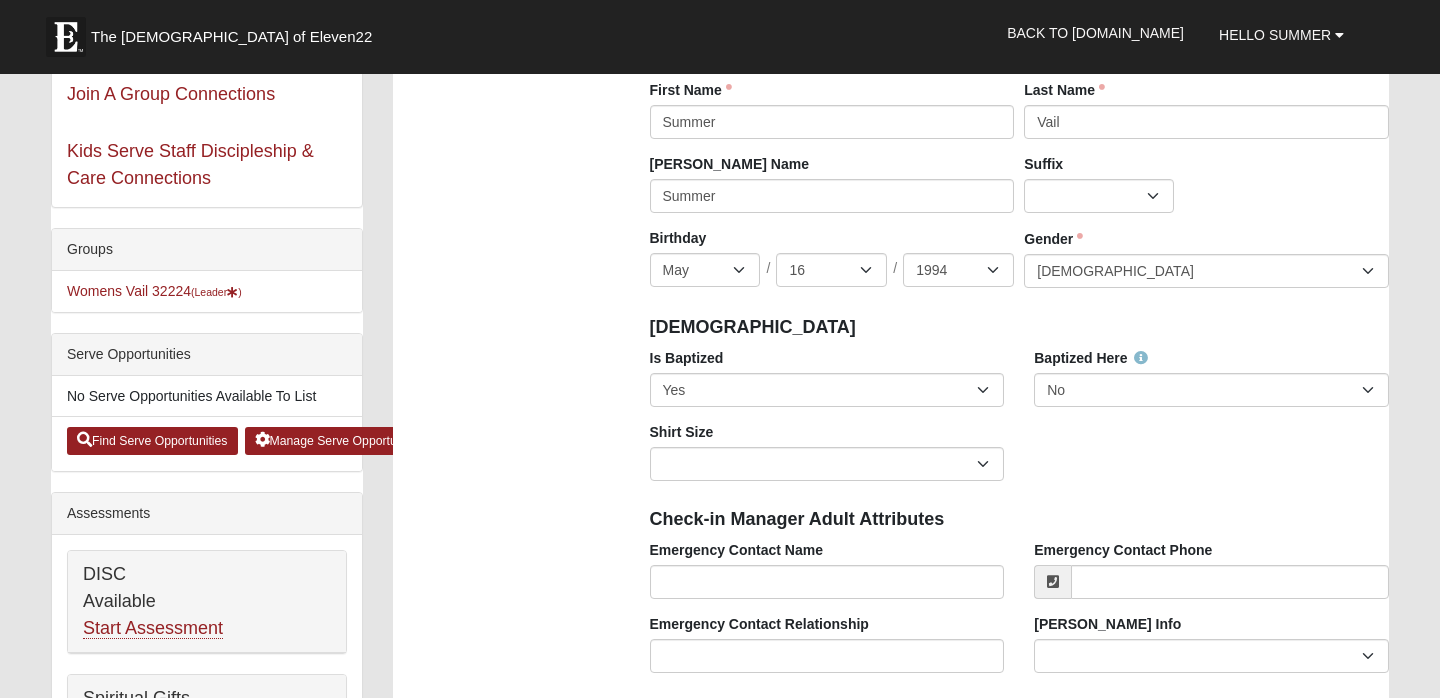 click on "Photo
Family Information
Campus
Arlington
Baymeadows
Eleven22 Online
Fleming Island
Jesup
Mandarin
North Jax
Orange Park
Outpost
Palatka (Coming Soon)
Ponte Vedra
San Pablo
St. Johns
St. Augustine (Coming Soon)
Wildlight
NONE
Personal Information
First Name" at bounding box center [891, 1222] 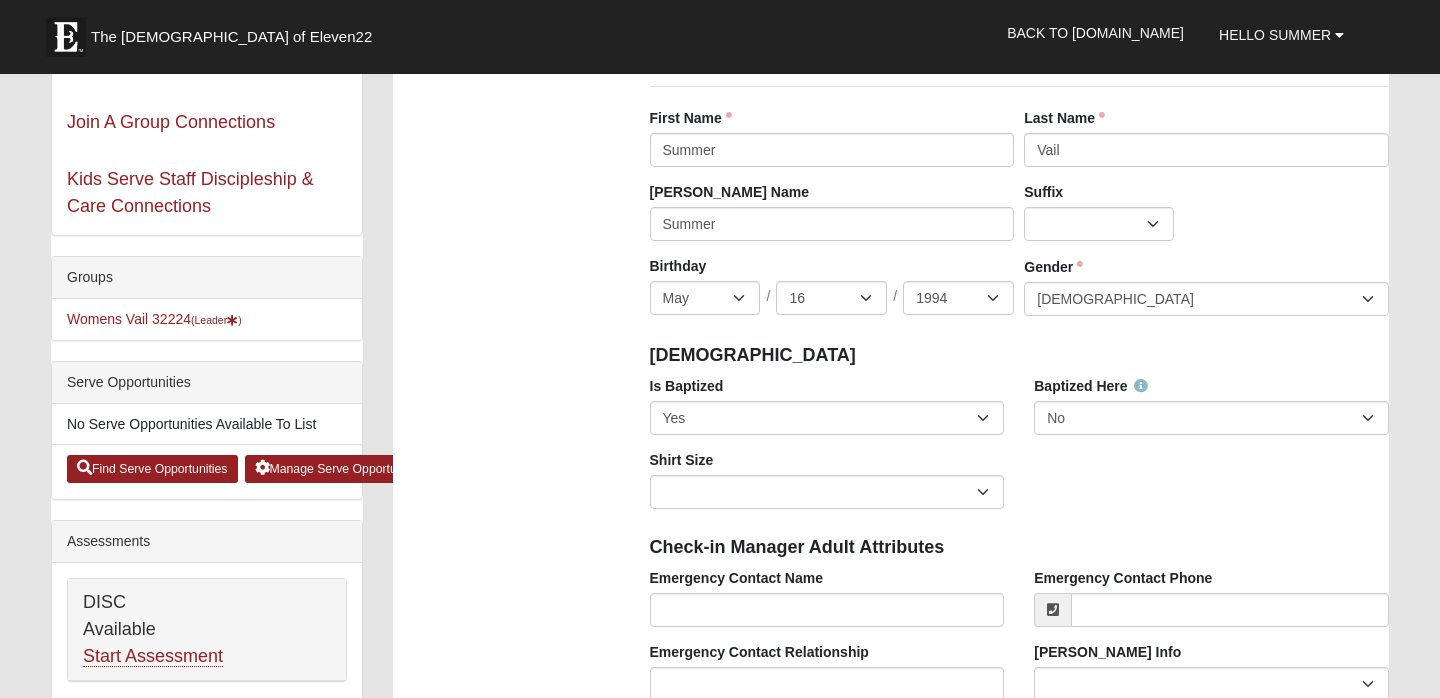scroll, scrollTop: 292, scrollLeft: 0, axis: vertical 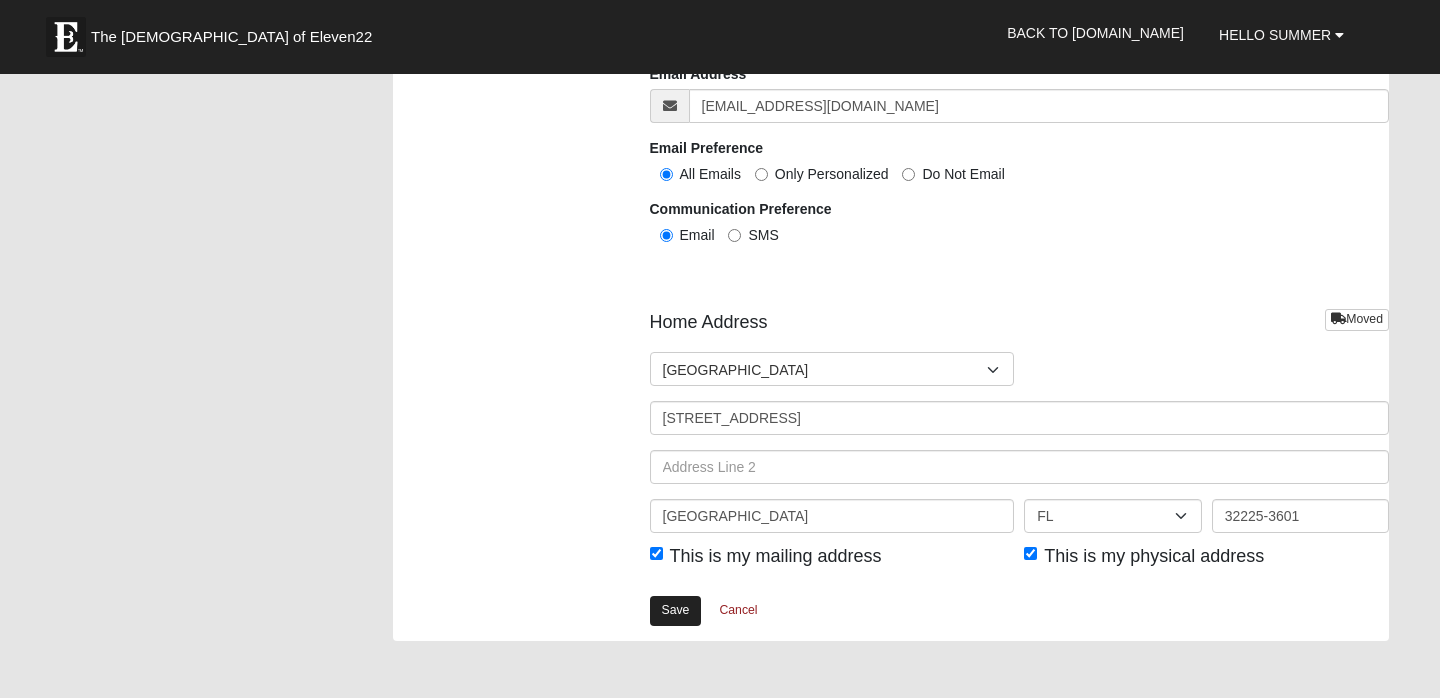 click on "Save" at bounding box center [676, 610] 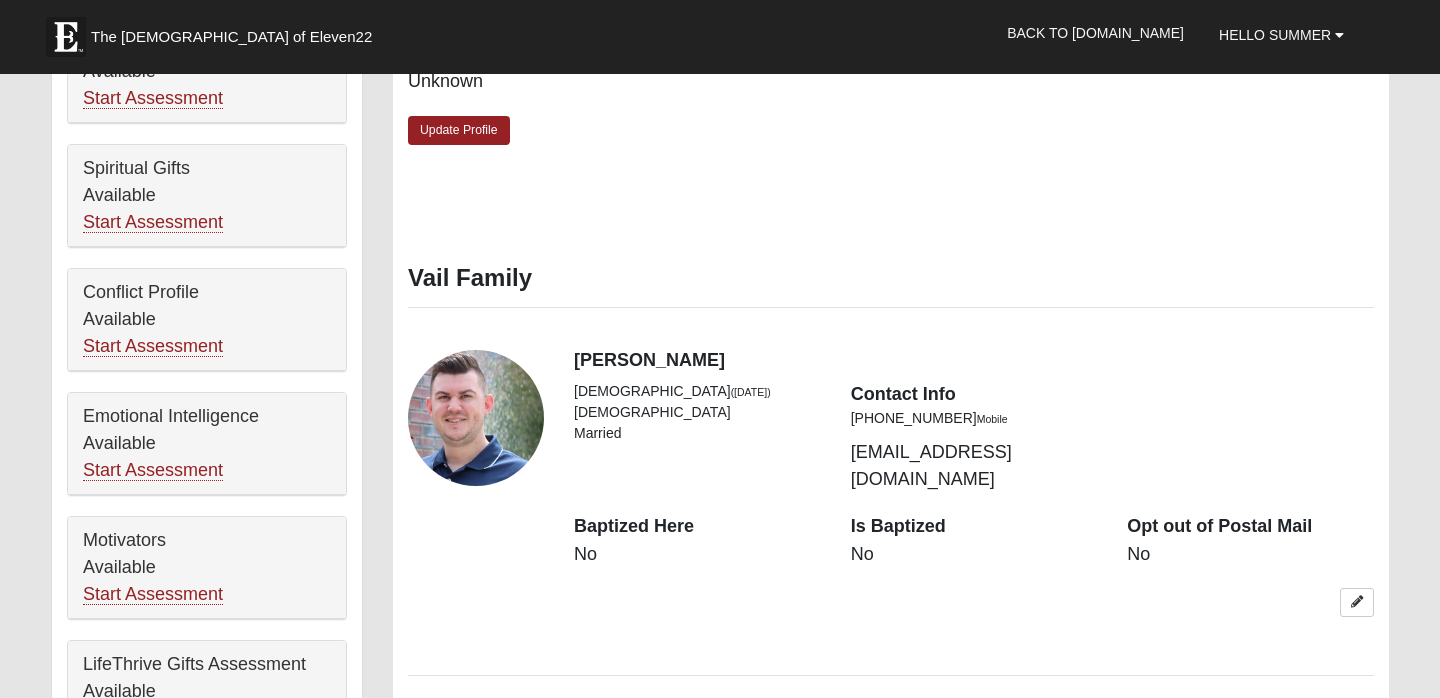 scroll, scrollTop: 860, scrollLeft: 0, axis: vertical 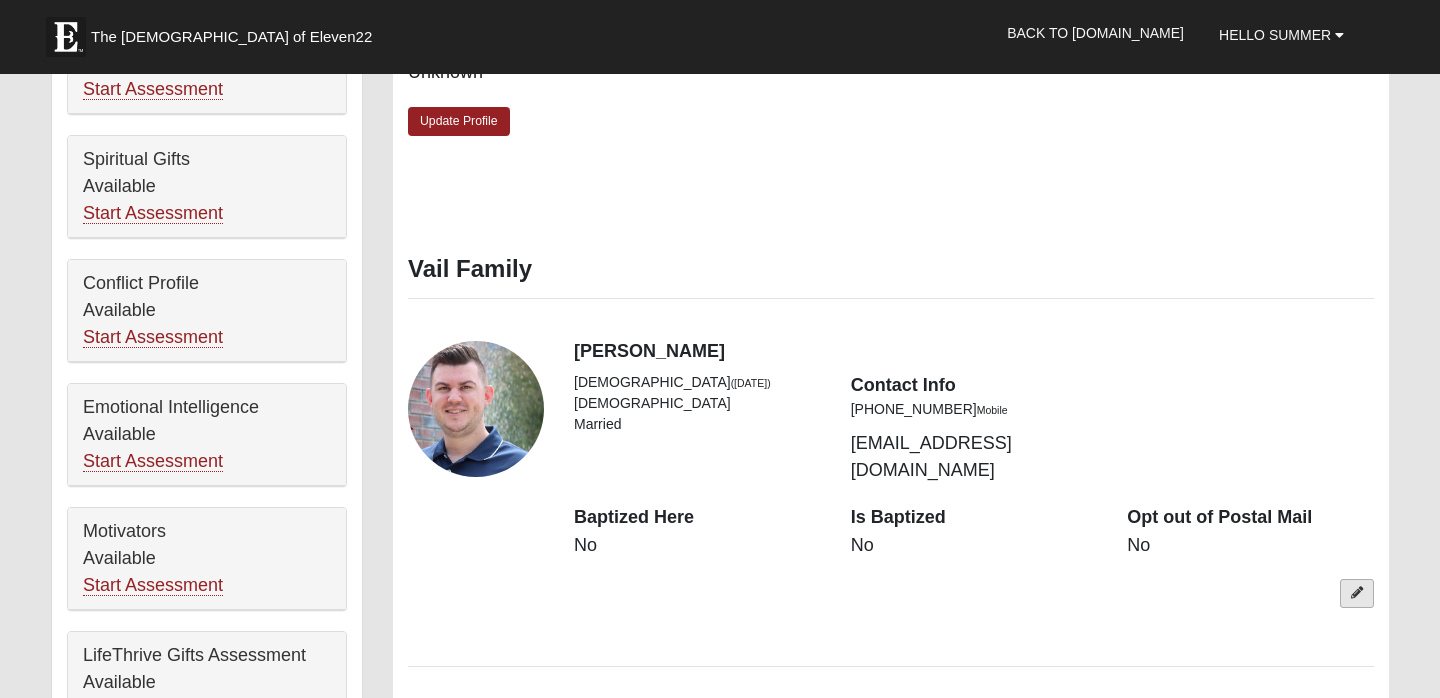 click at bounding box center (1357, 593) 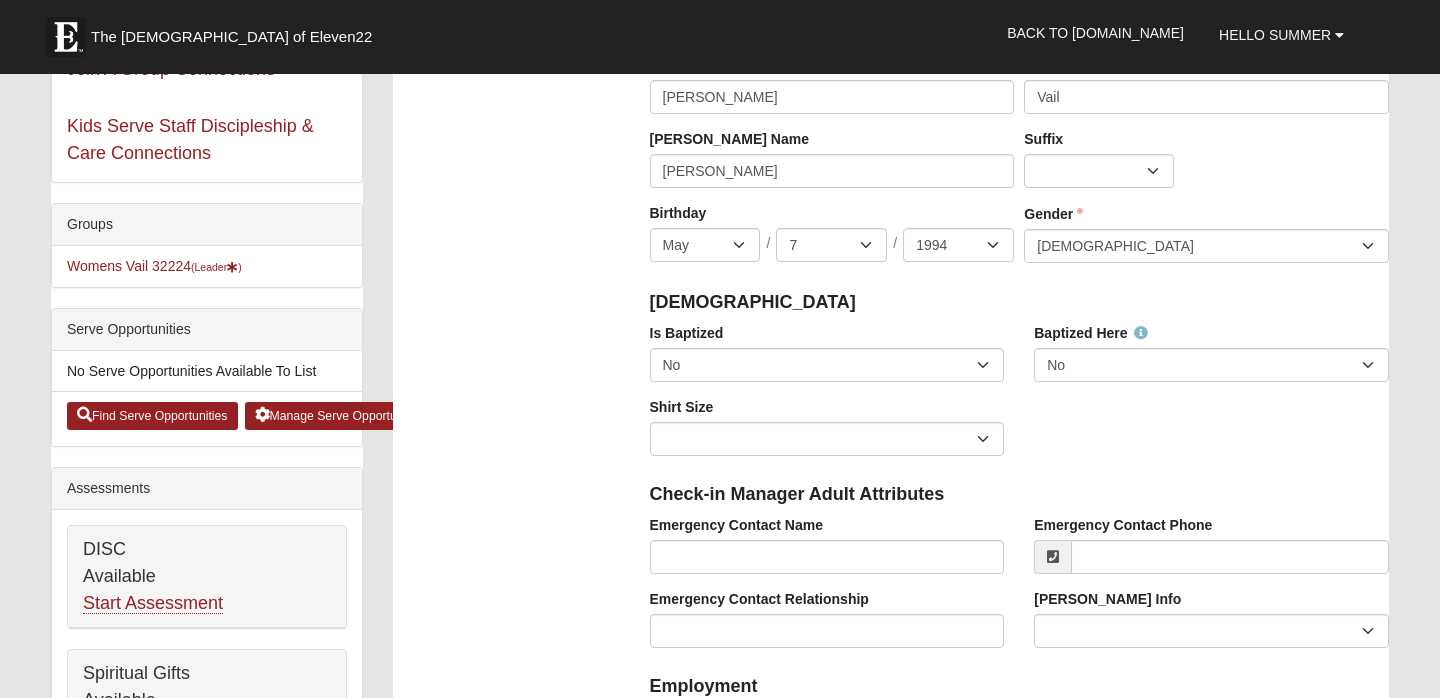 scroll, scrollTop: 331, scrollLeft: 0, axis: vertical 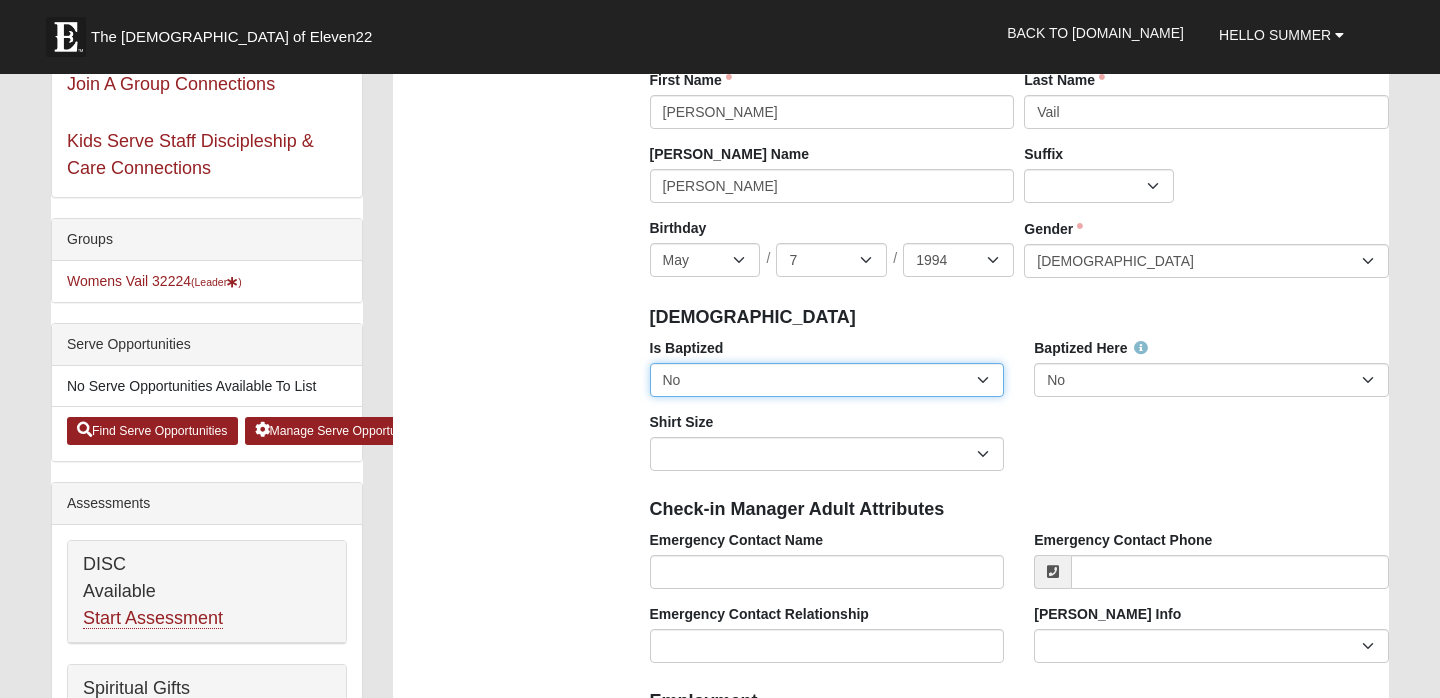 click on "No
Yes" at bounding box center (827, 380) 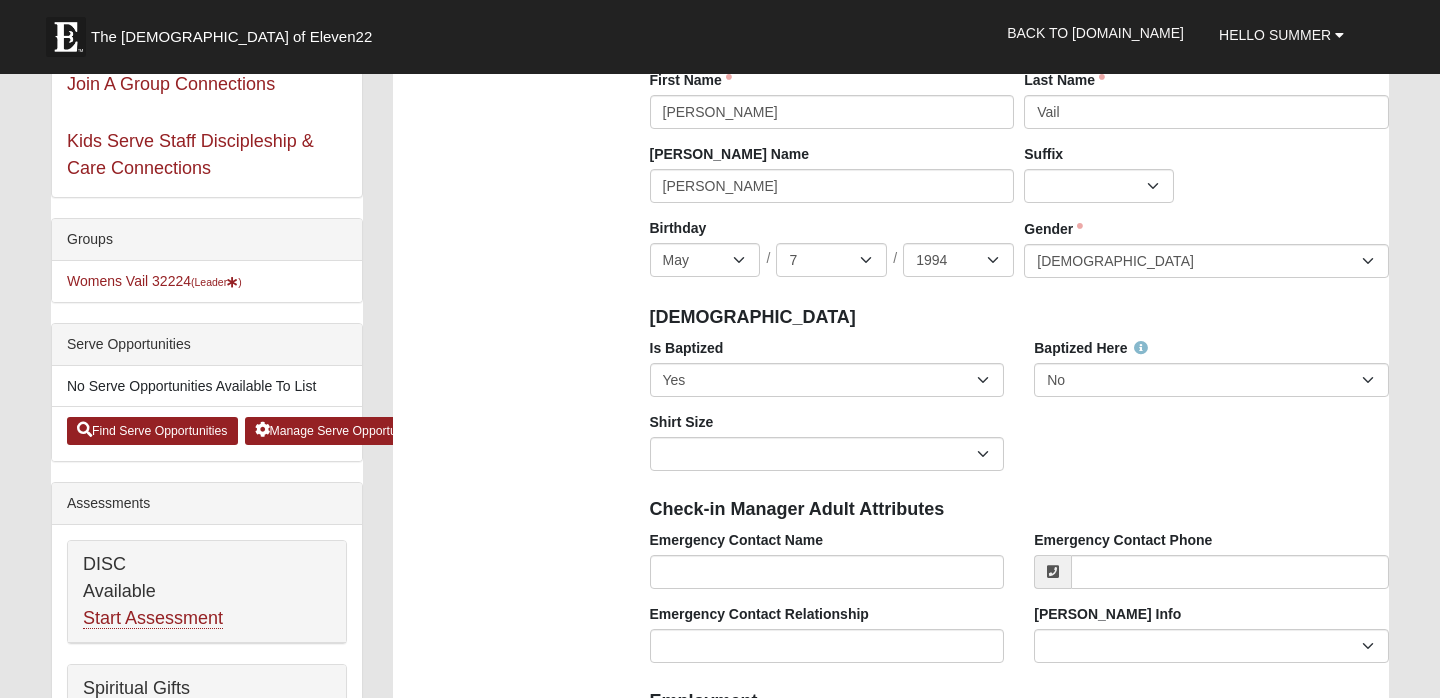 click on "Photo
Family Information
Campus
Arlington
Baymeadows
Eleven22 Online
Fleming Island
Jesup
Mandarin
North Jax
Orange Park
Outpost
Palatka (Coming Soon)
Ponte Vedra
San Pablo
St. Johns
St. Augustine (Coming Soon)
Wildlight
NONE
Personal Information
First Name" at bounding box center [891, 992] 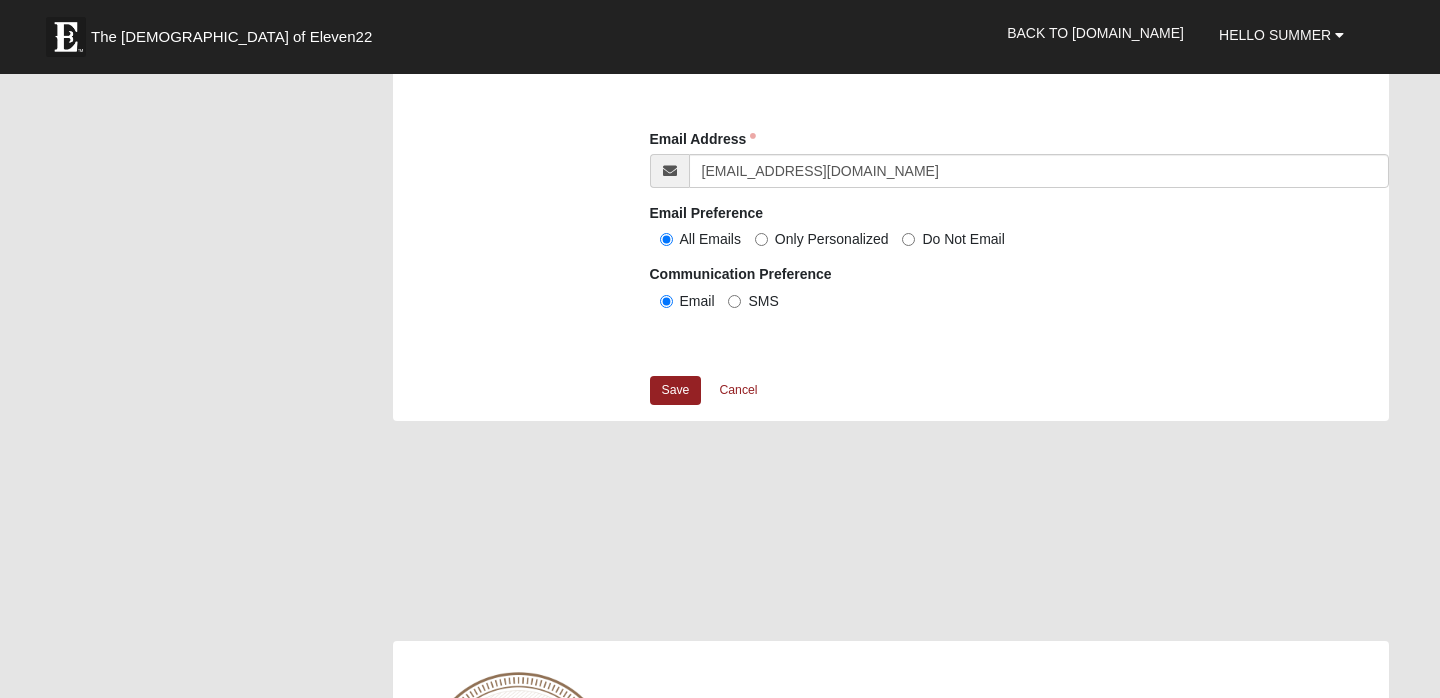 scroll, scrollTop: 2081, scrollLeft: 0, axis: vertical 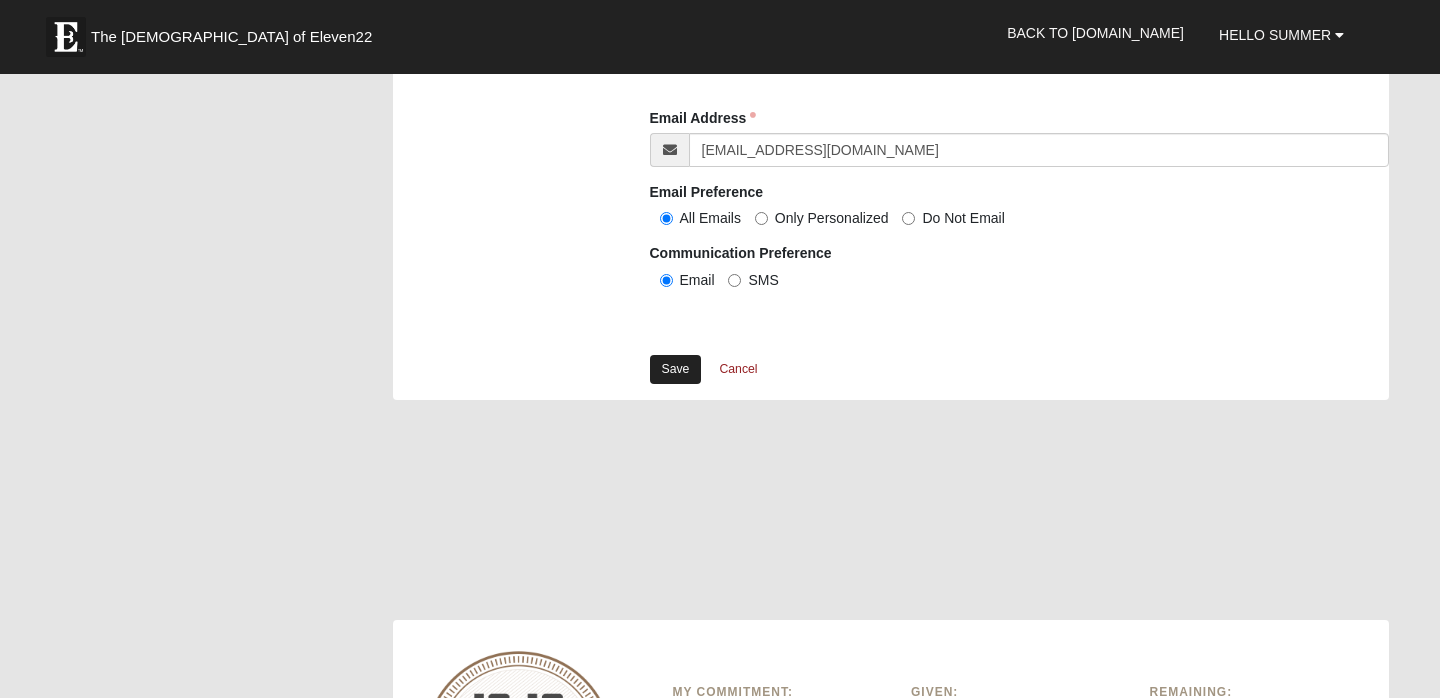 click on "Save" at bounding box center (676, 369) 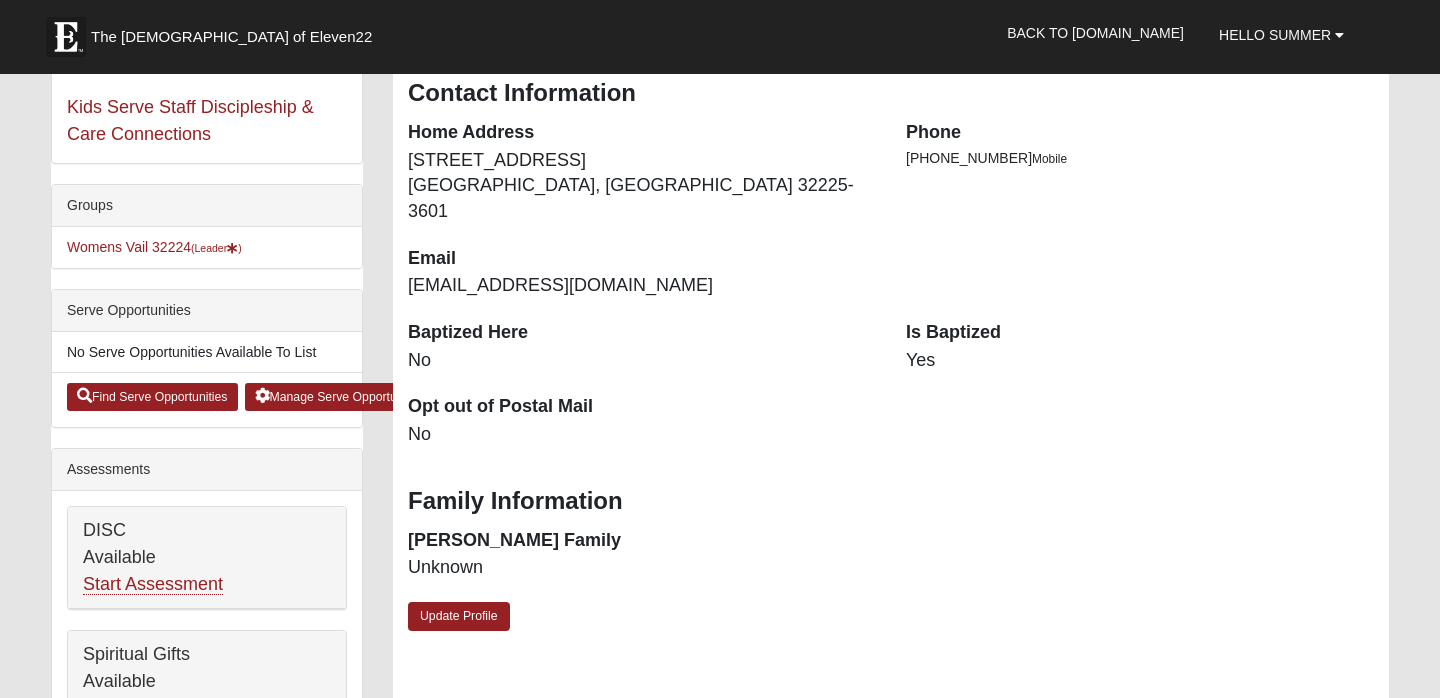 scroll, scrollTop: 423, scrollLeft: 0, axis: vertical 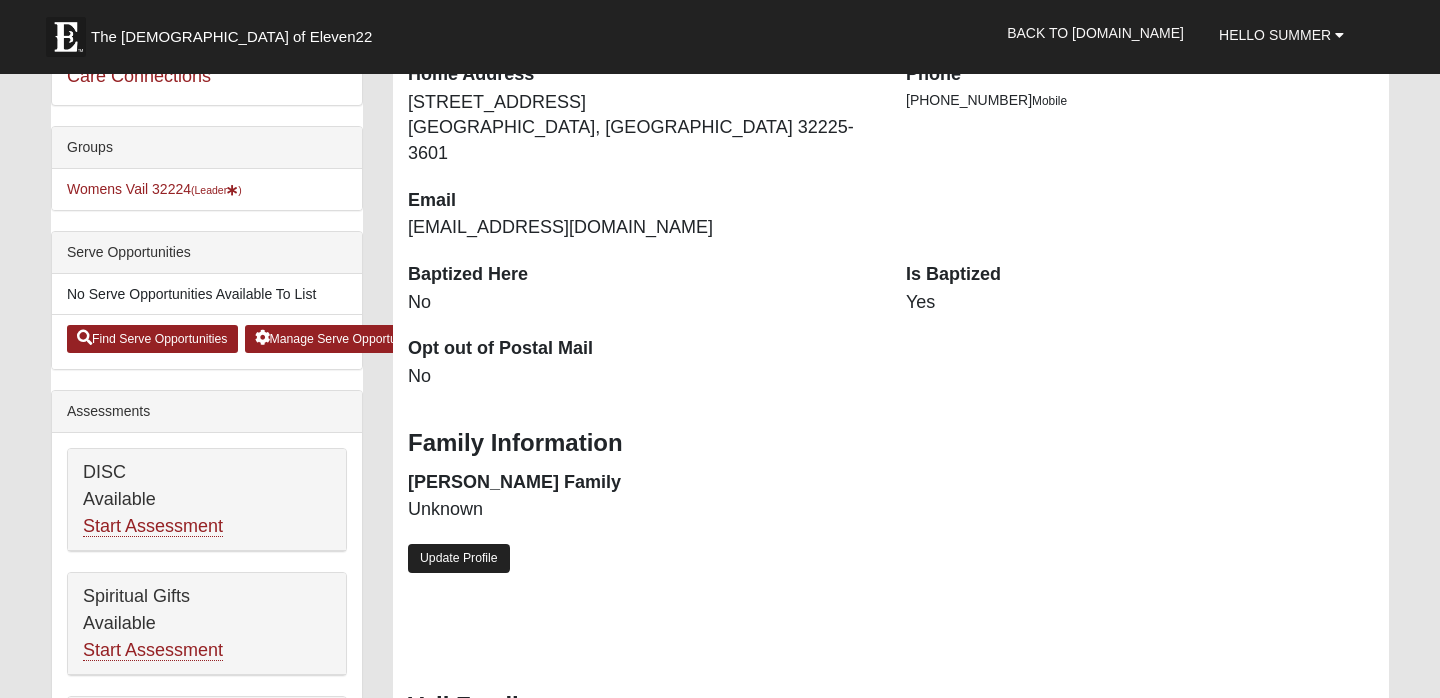 click on "Update Profile" at bounding box center (459, 558) 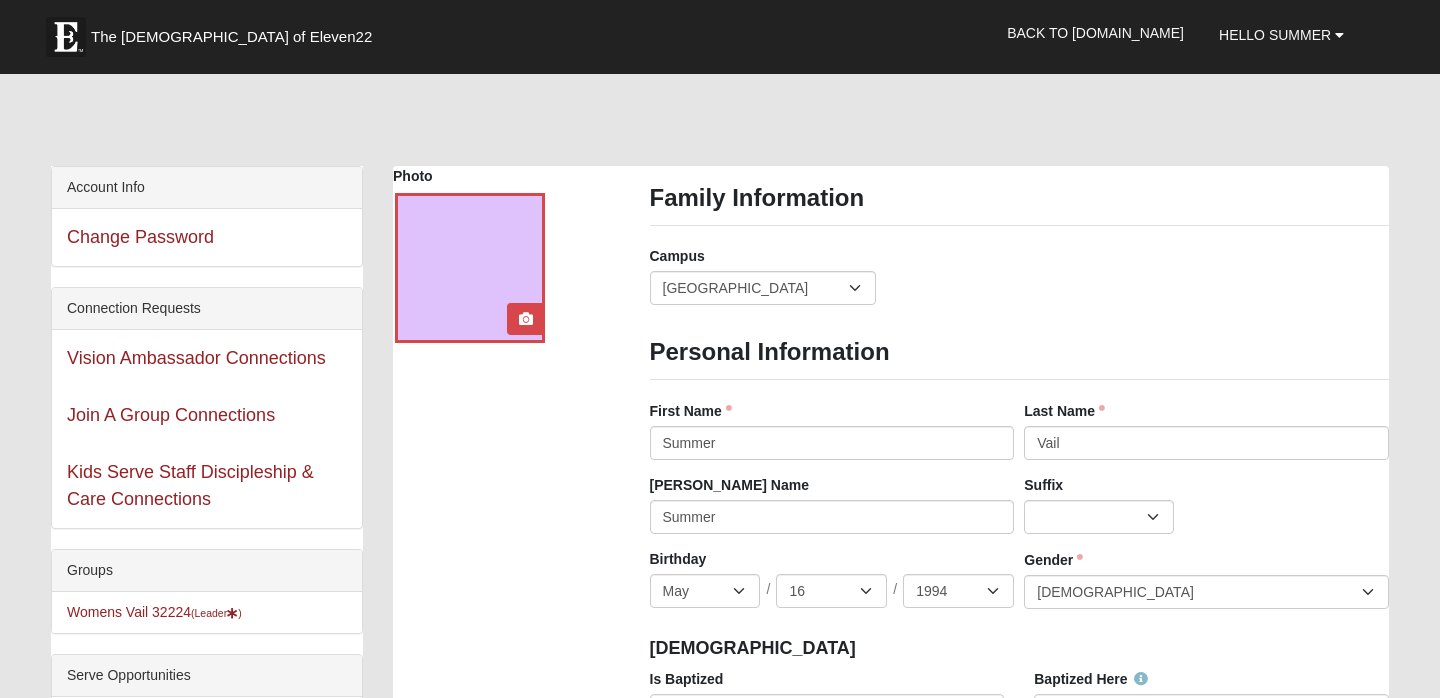 scroll, scrollTop: 0, scrollLeft: 0, axis: both 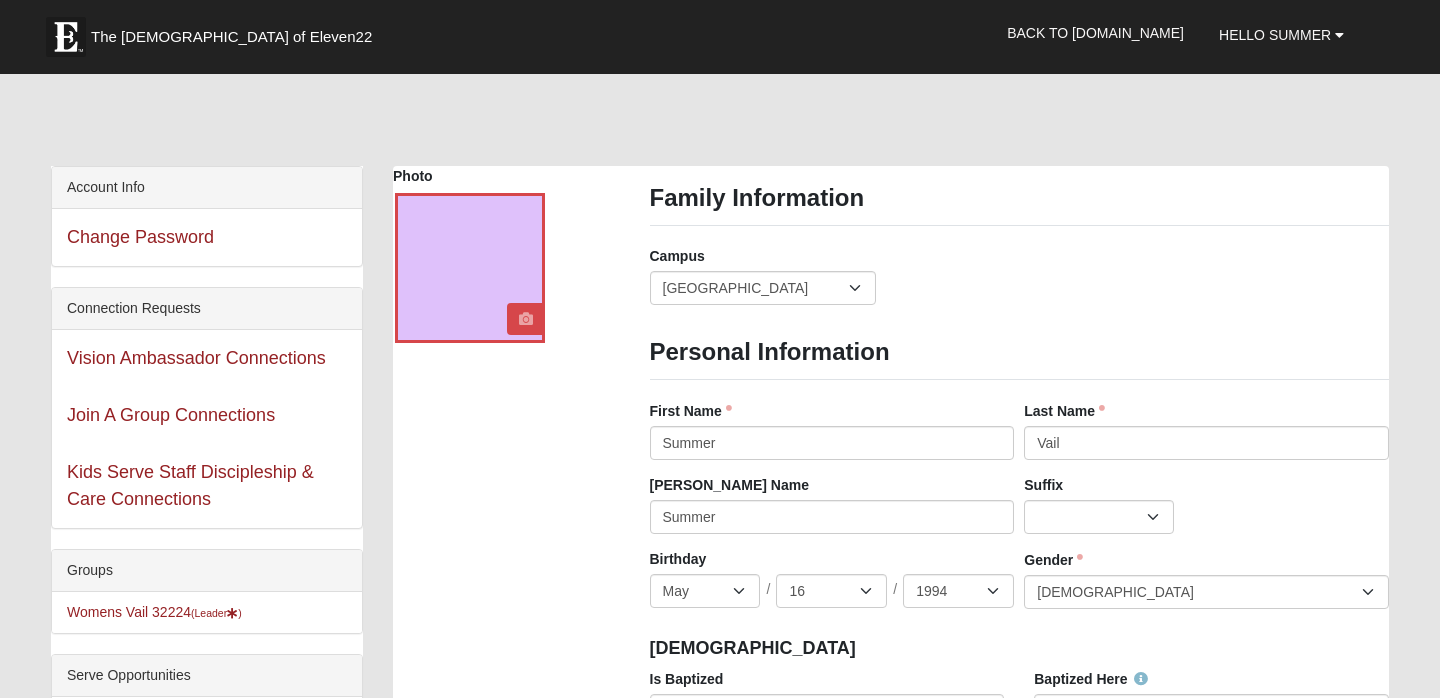 click at bounding box center (526, 319) 